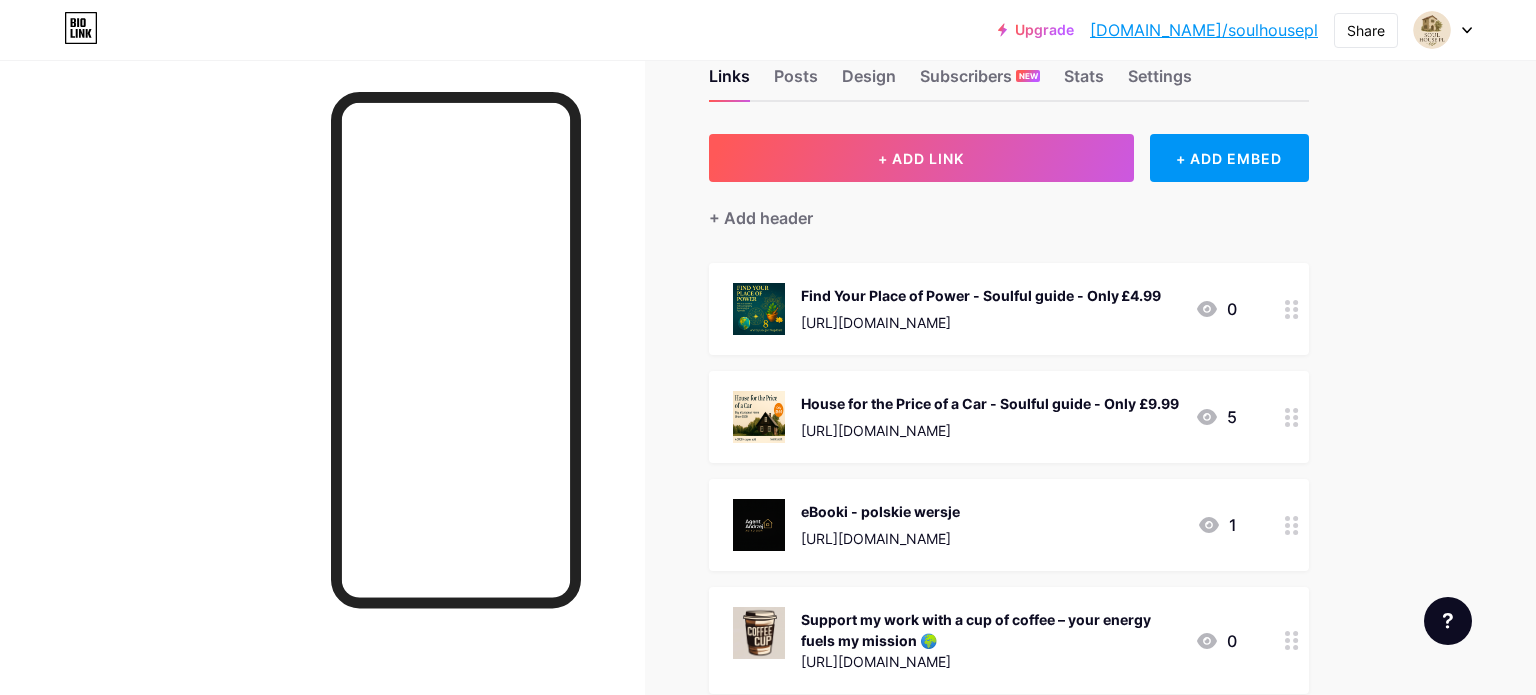 scroll, scrollTop: 0, scrollLeft: 0, axis: both 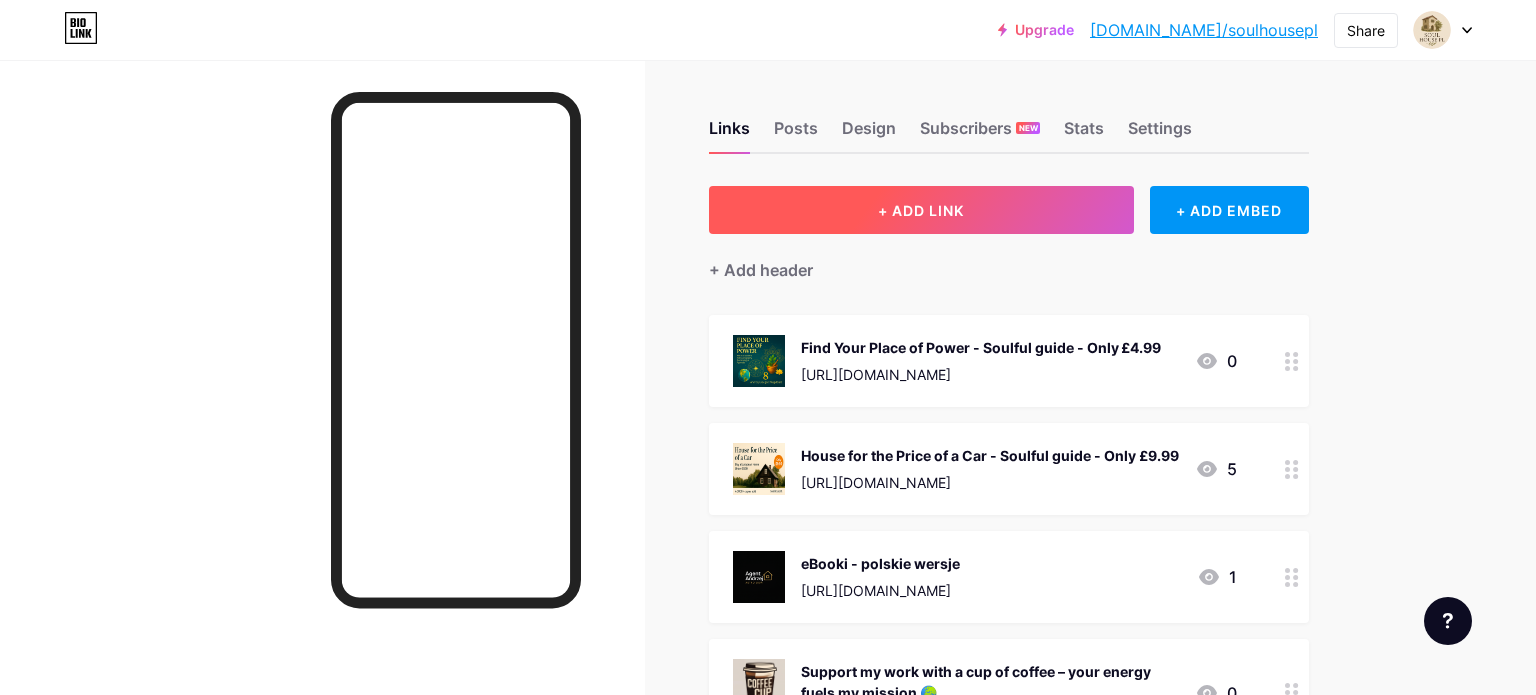 click on "+ ADD LINK" at bounding box center (921, 210) 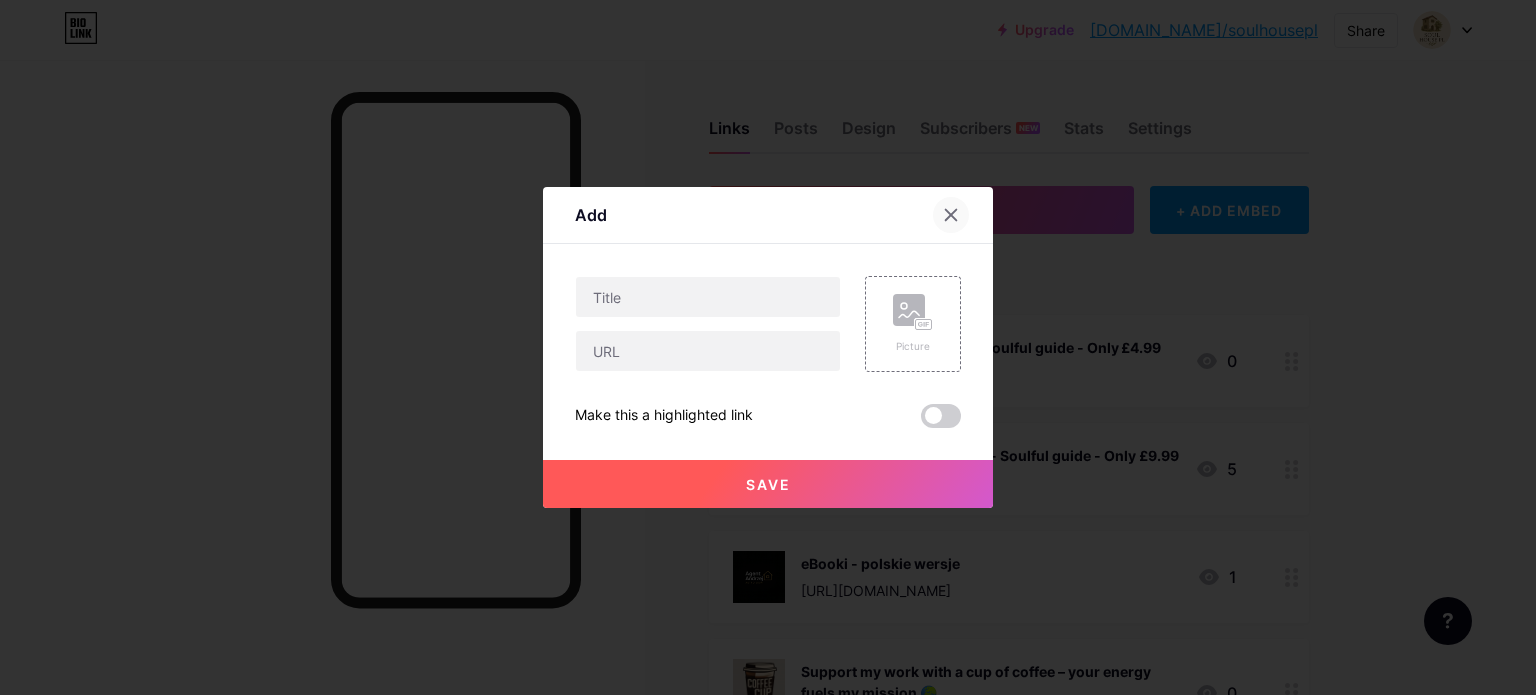 click 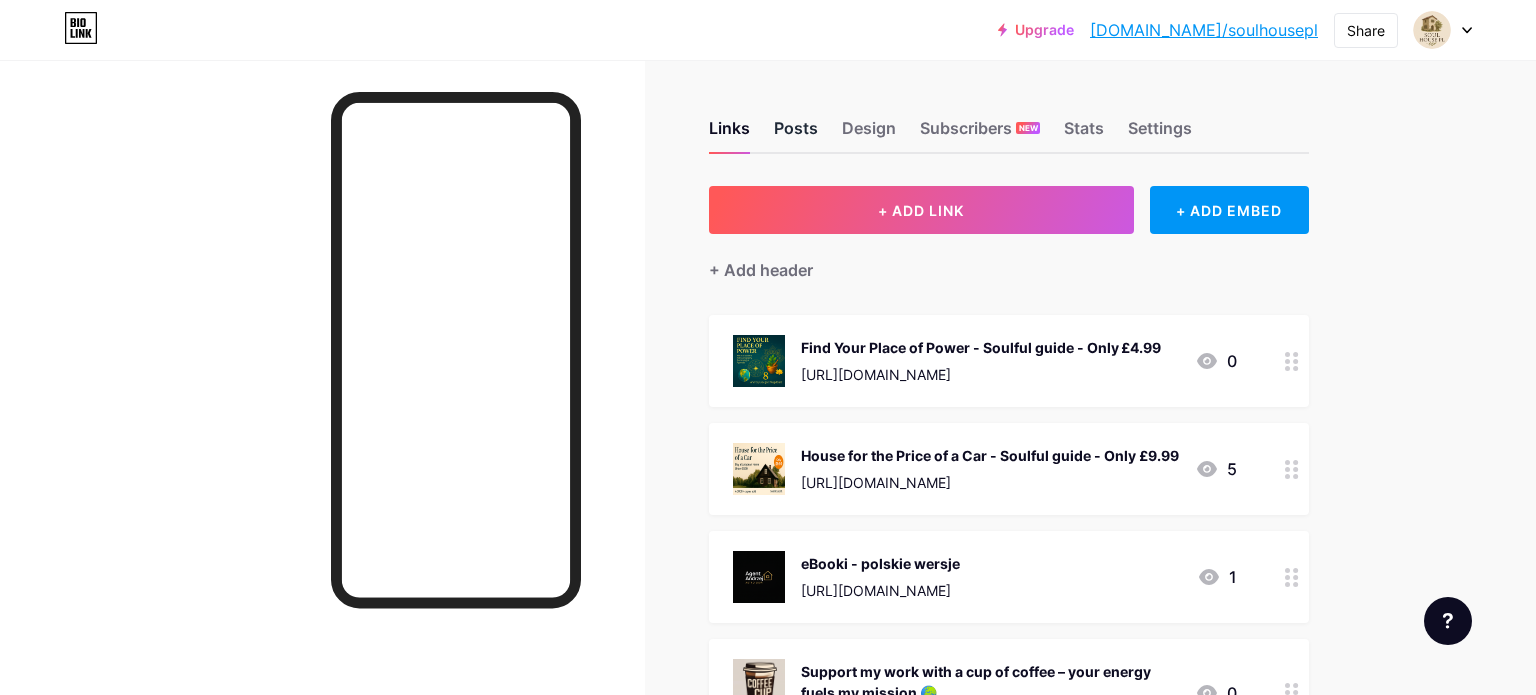 click on "Posts" at bounding box center [796, 134] 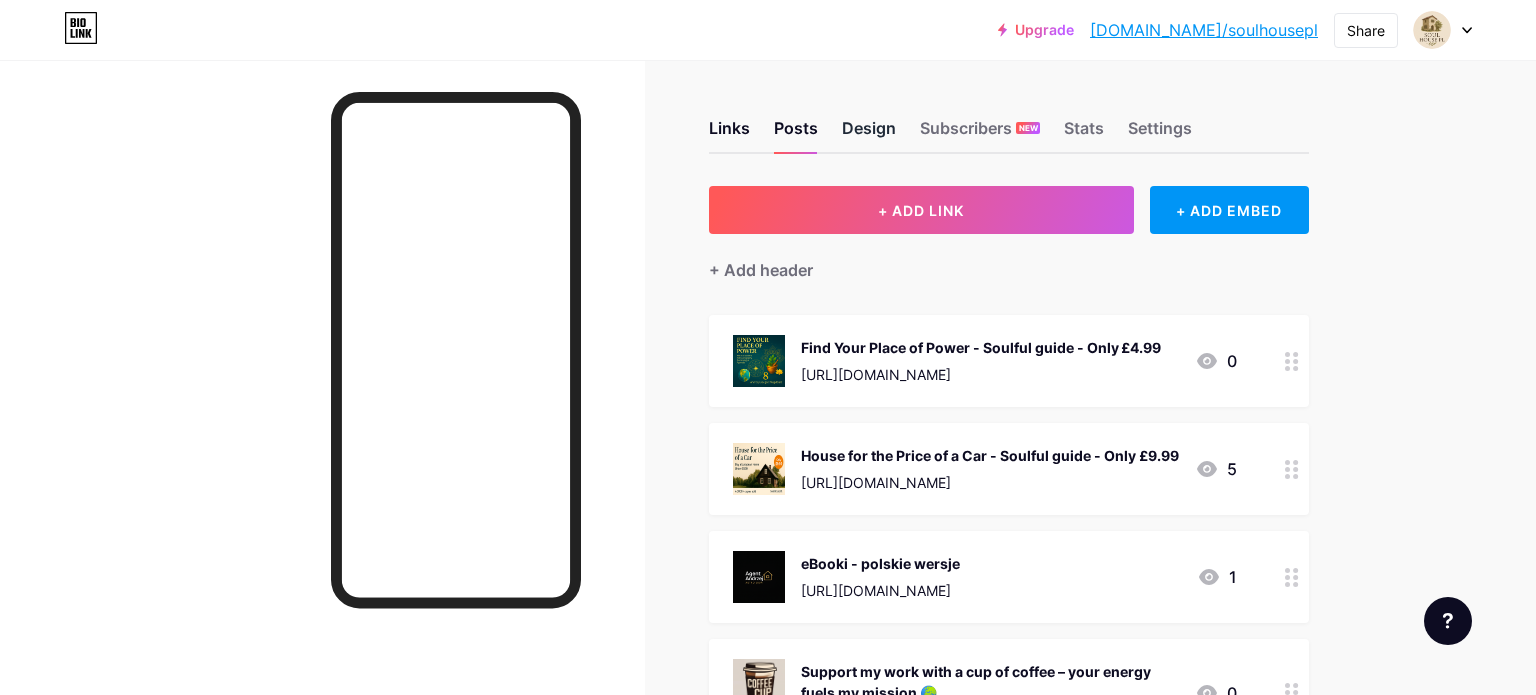 click on "Design" at bounding box center [869, 134] 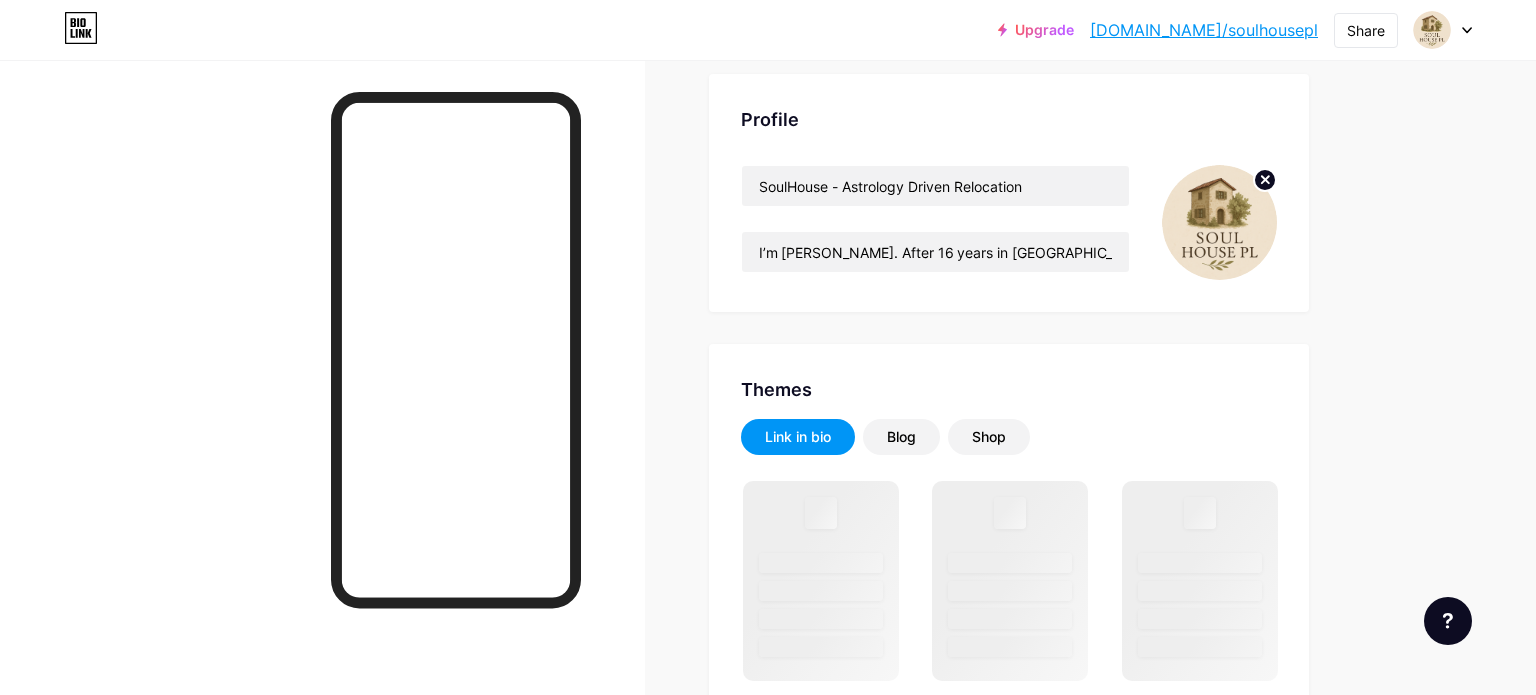 scroll, scrollTop: 129, scrollLeft: 0, axis: vertical 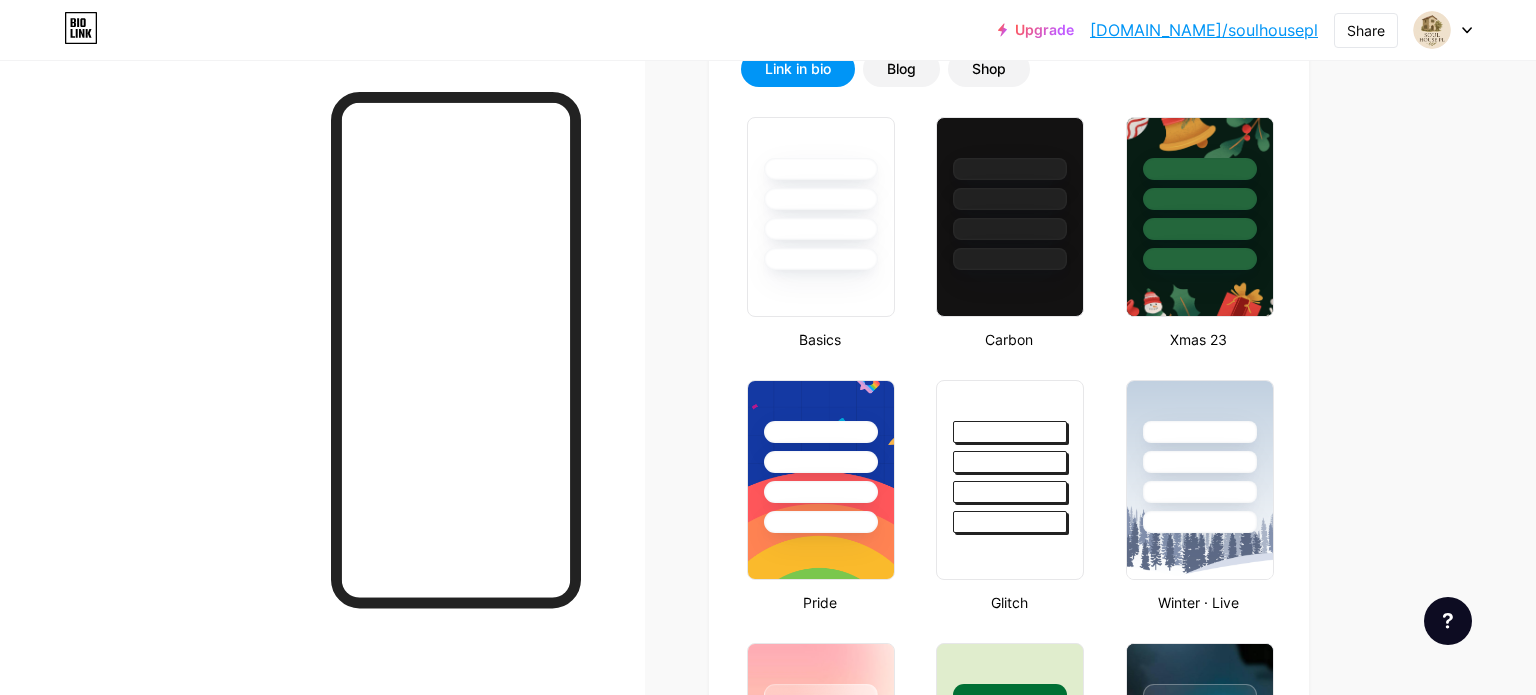 type on "#000000" 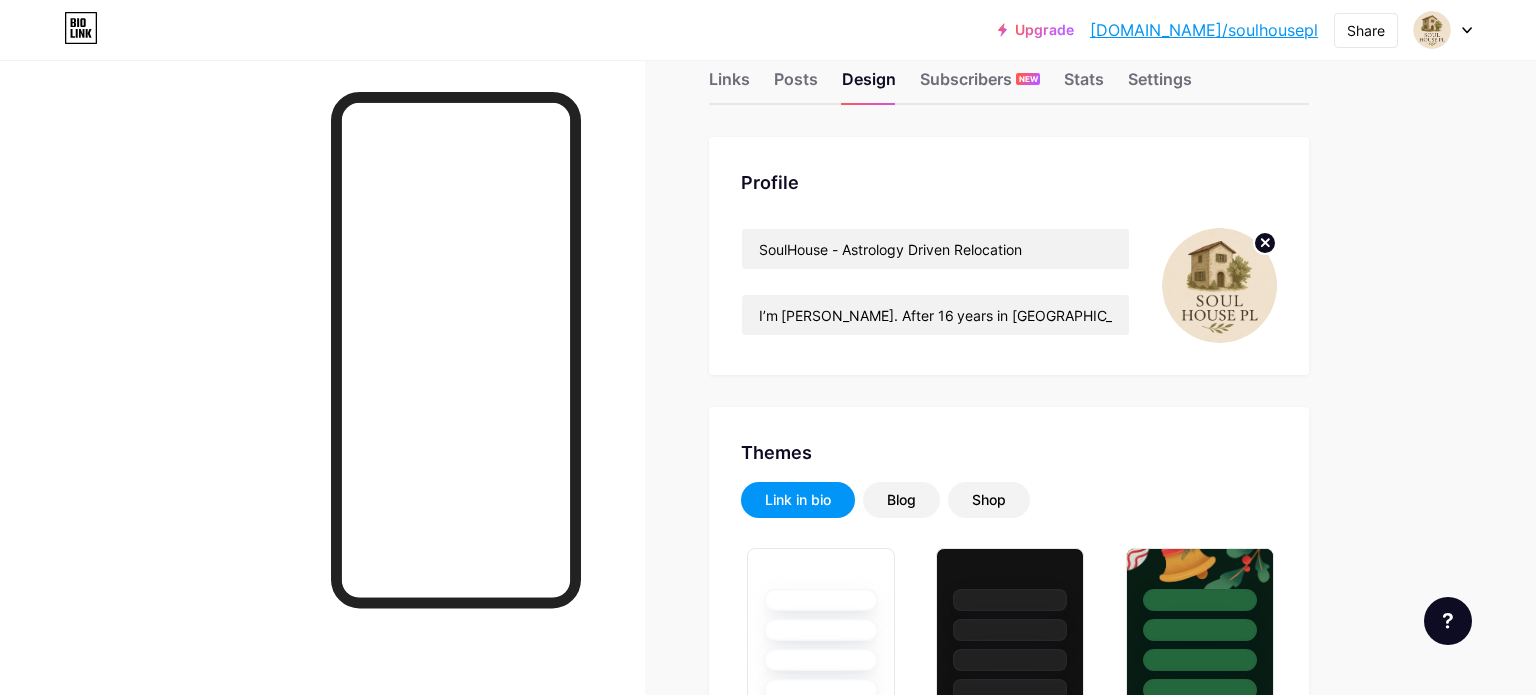 scroll, scrollTop: 0, scrollLeft: 0, axis: both 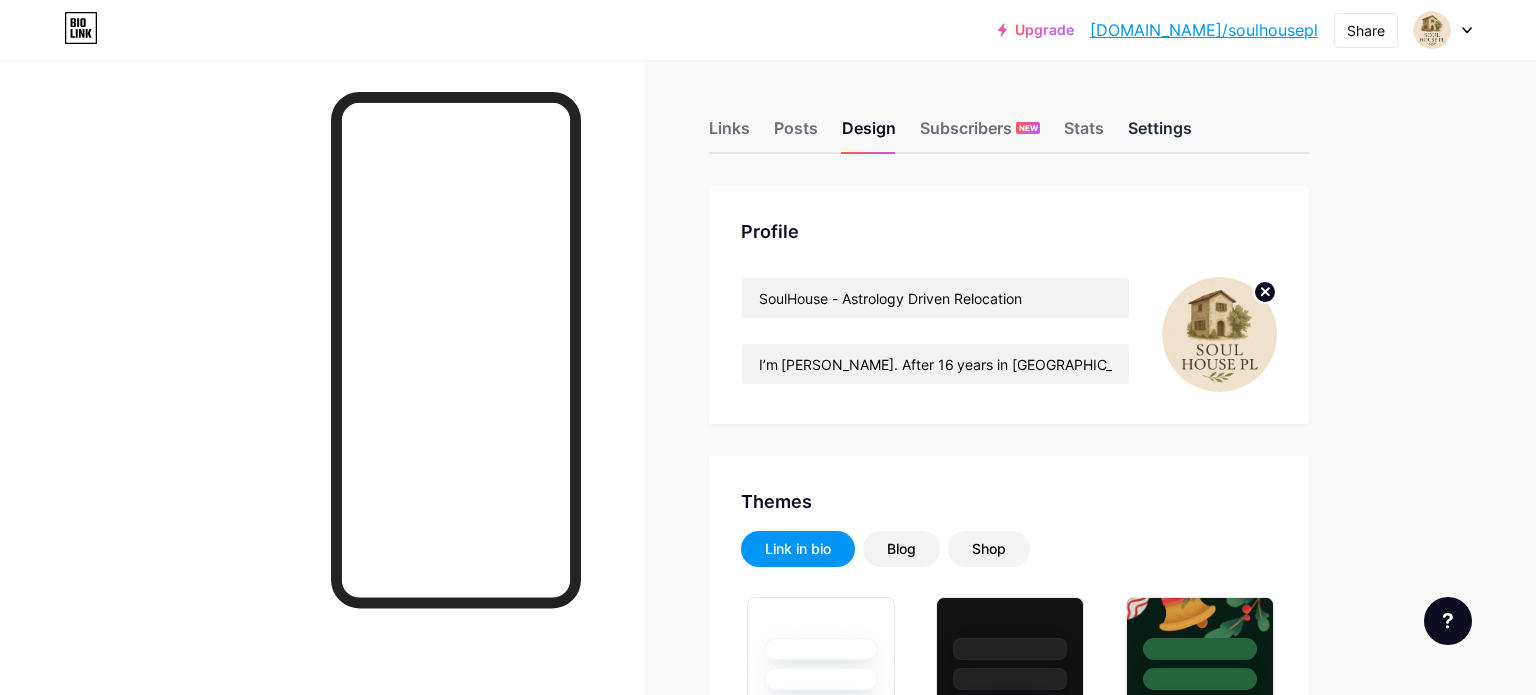 click on "Settings" at bounding box center [1160, 134] 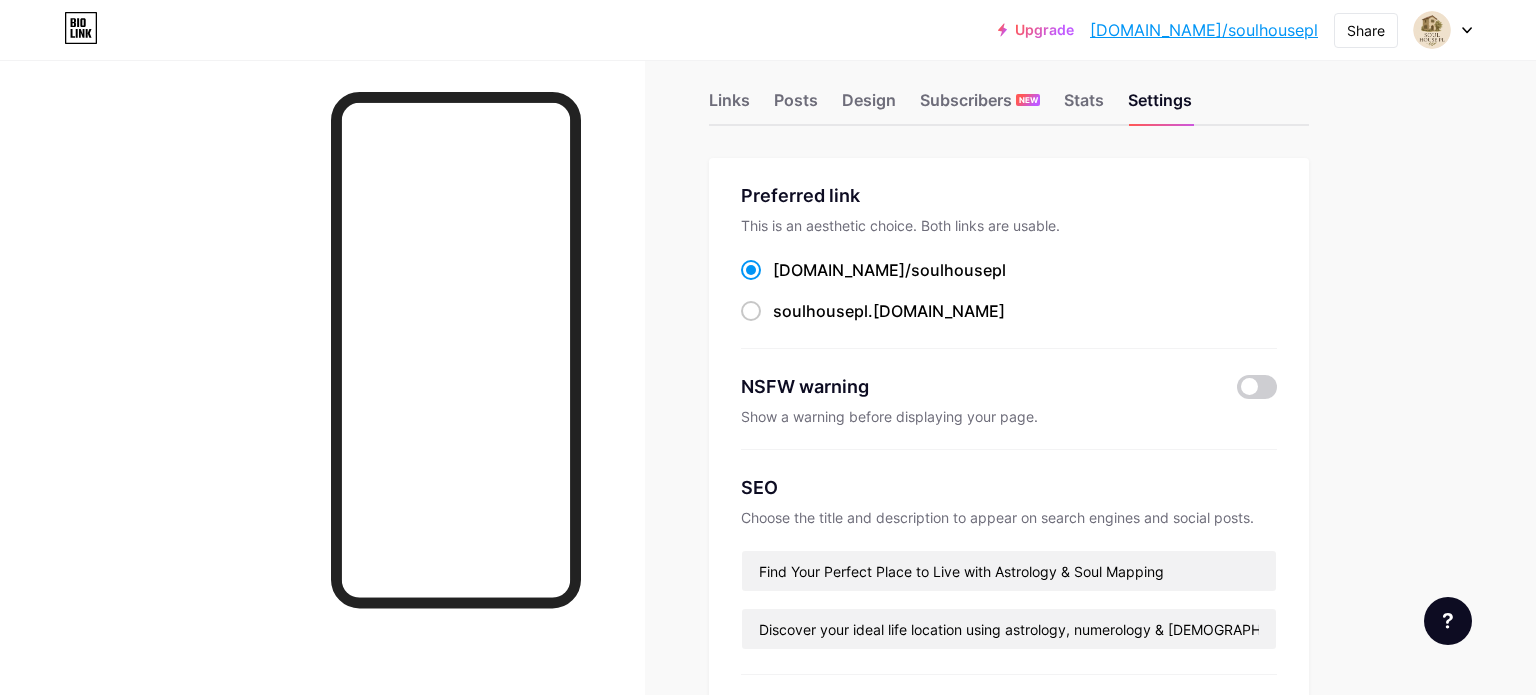 scroll, scrollTop: 0, scrollLeft: 0, axis: both 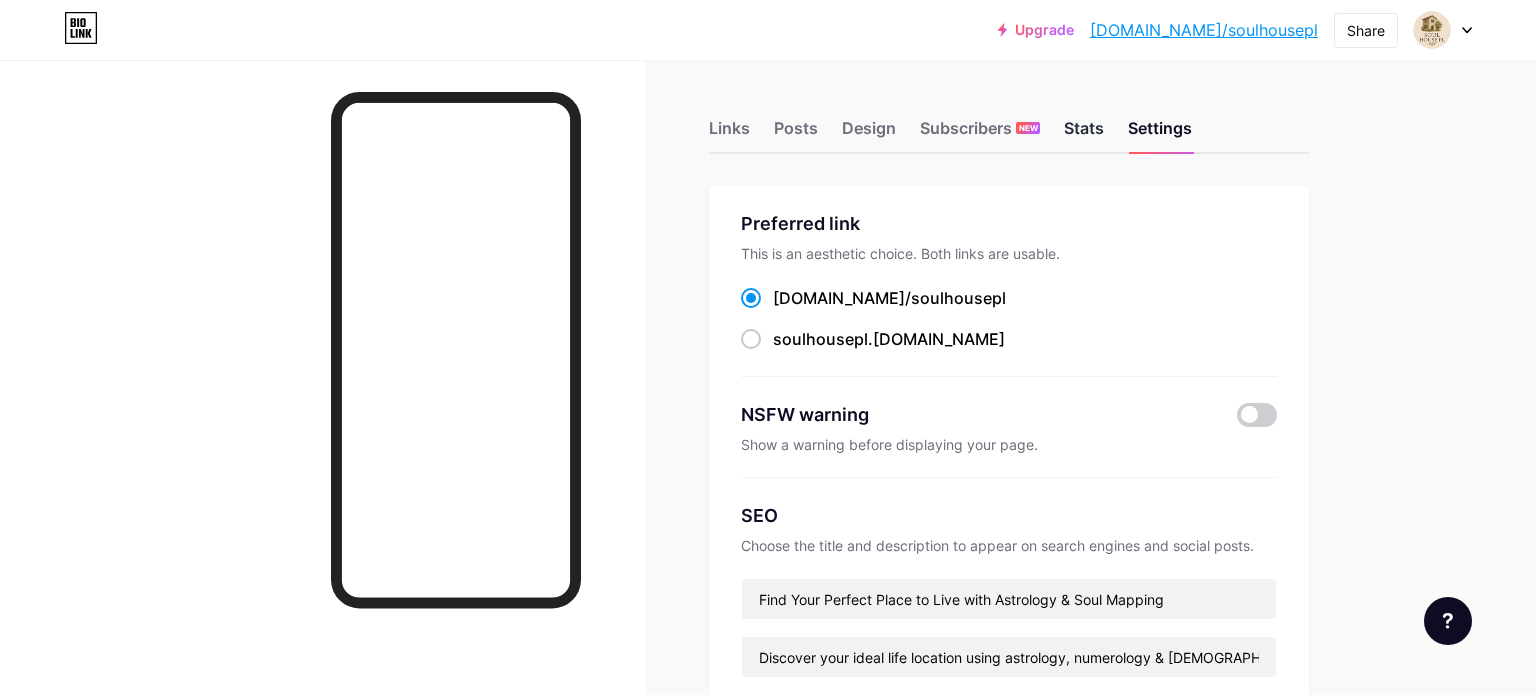 click on "Stats" at bounding box center [1084, 134] 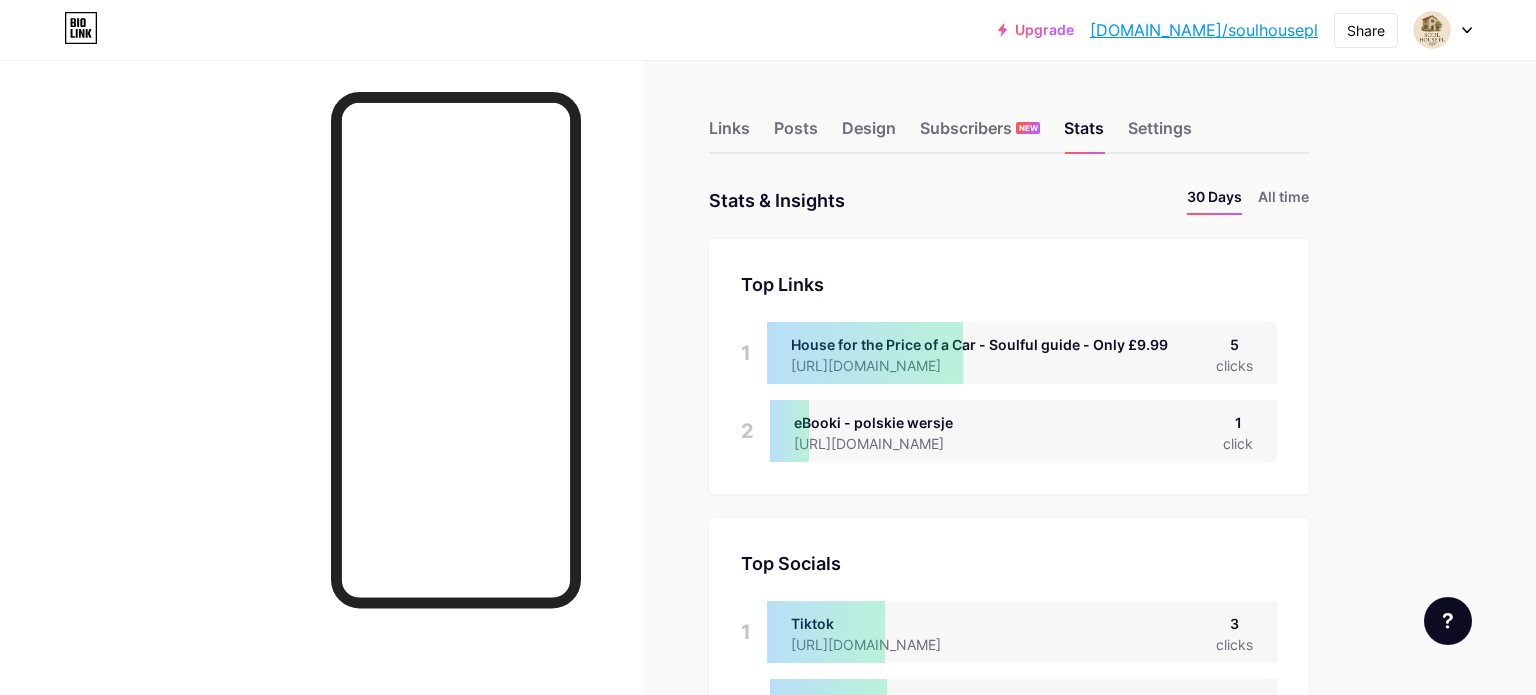 scroll, scrollTop: 999304, scrollLeft: 998464, axis: both 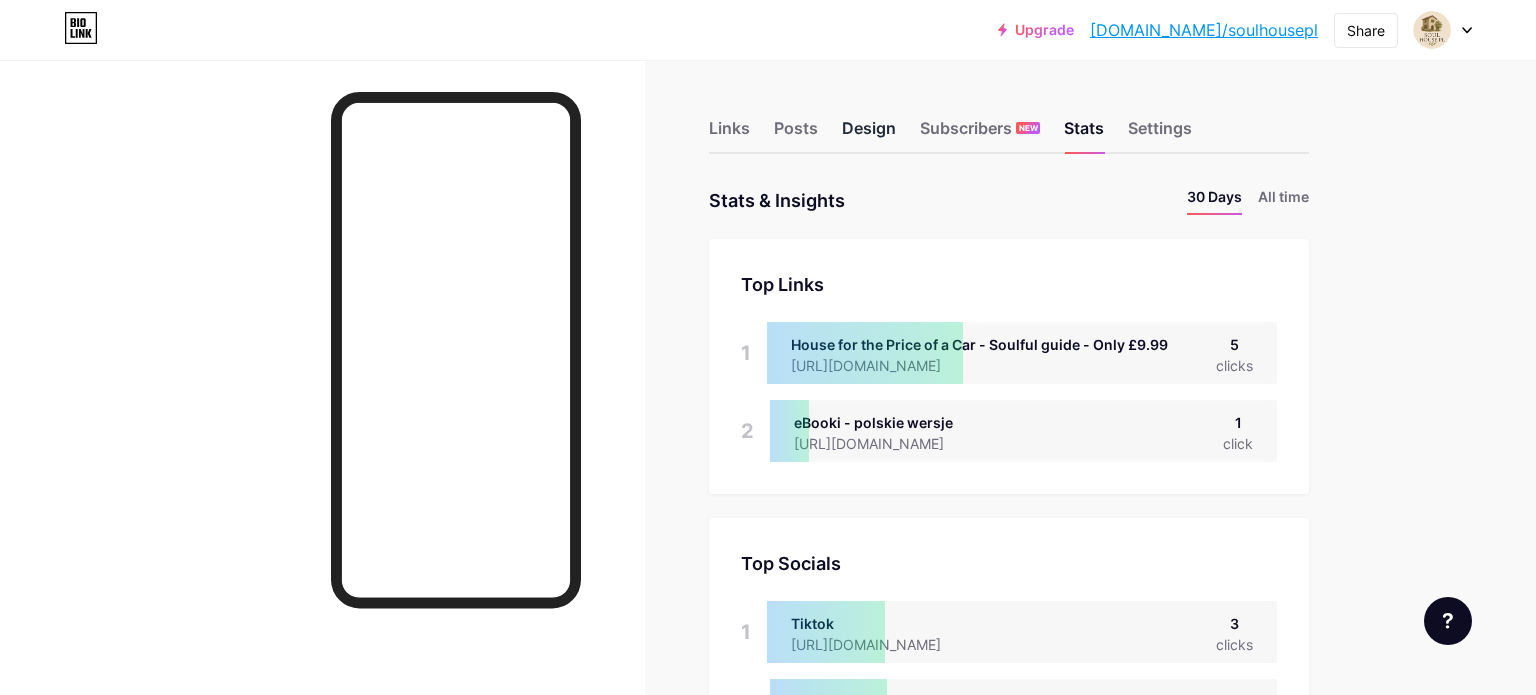 click on "Design" at bounding box center [869, 134] 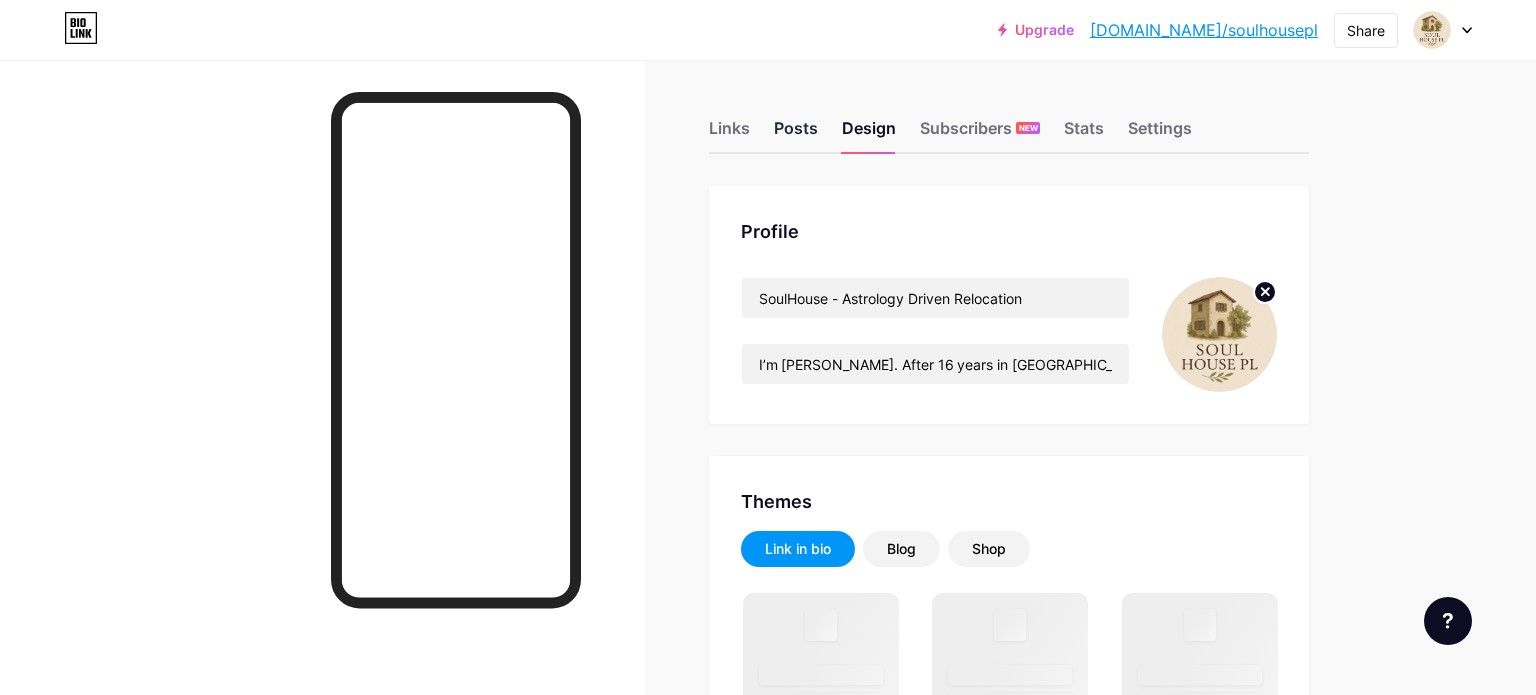 click on "Posts" at bounding box center [796, 134] 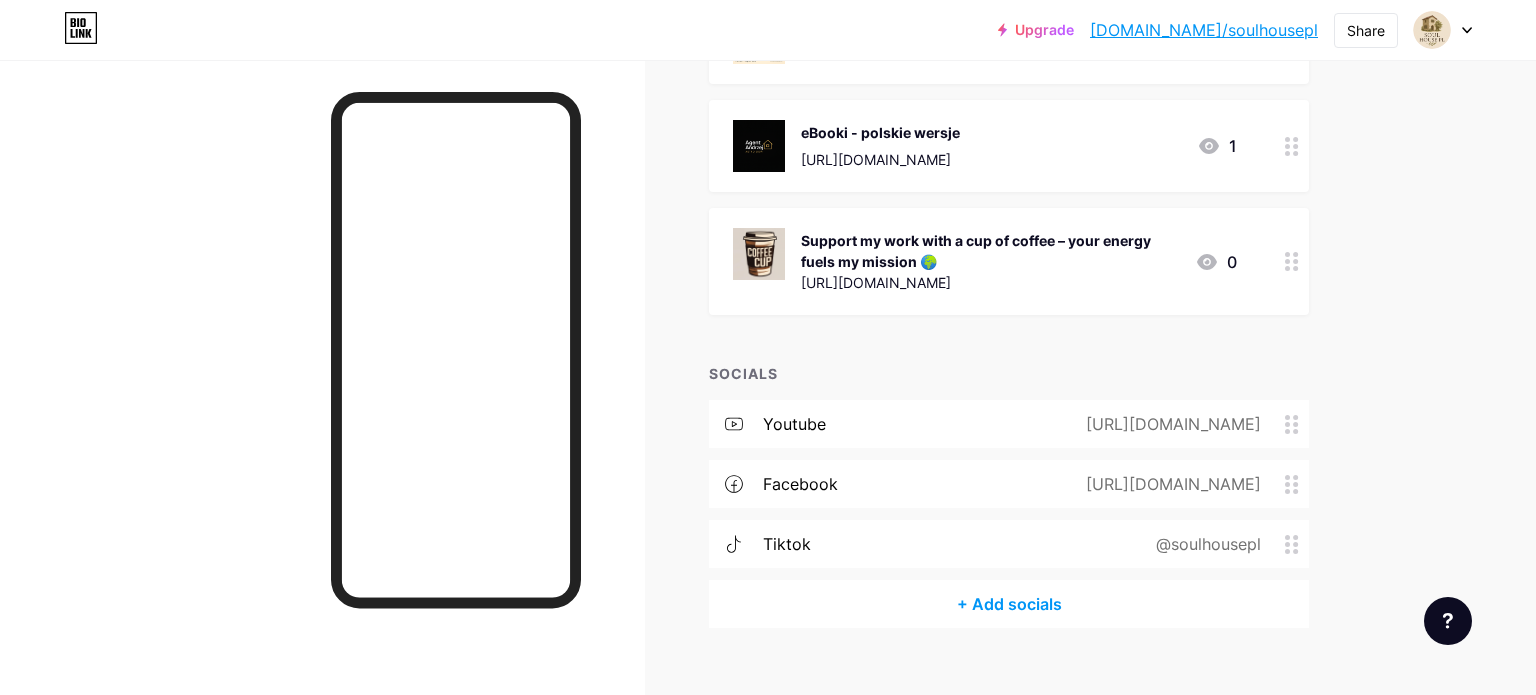 scroll, scrollTop: 477, scrollLeft: 0, axis: vertical 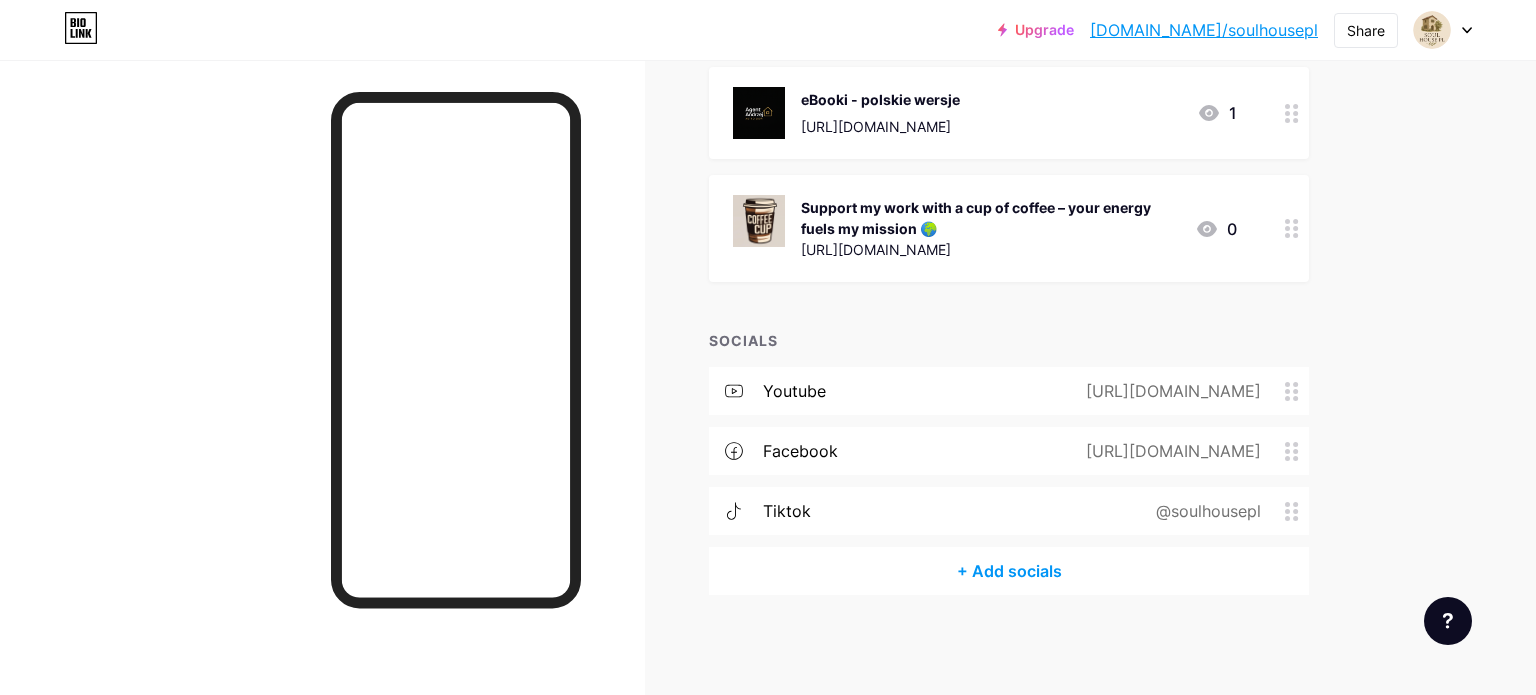 click on "+ Add socials" at bounding box center [1009, 571] 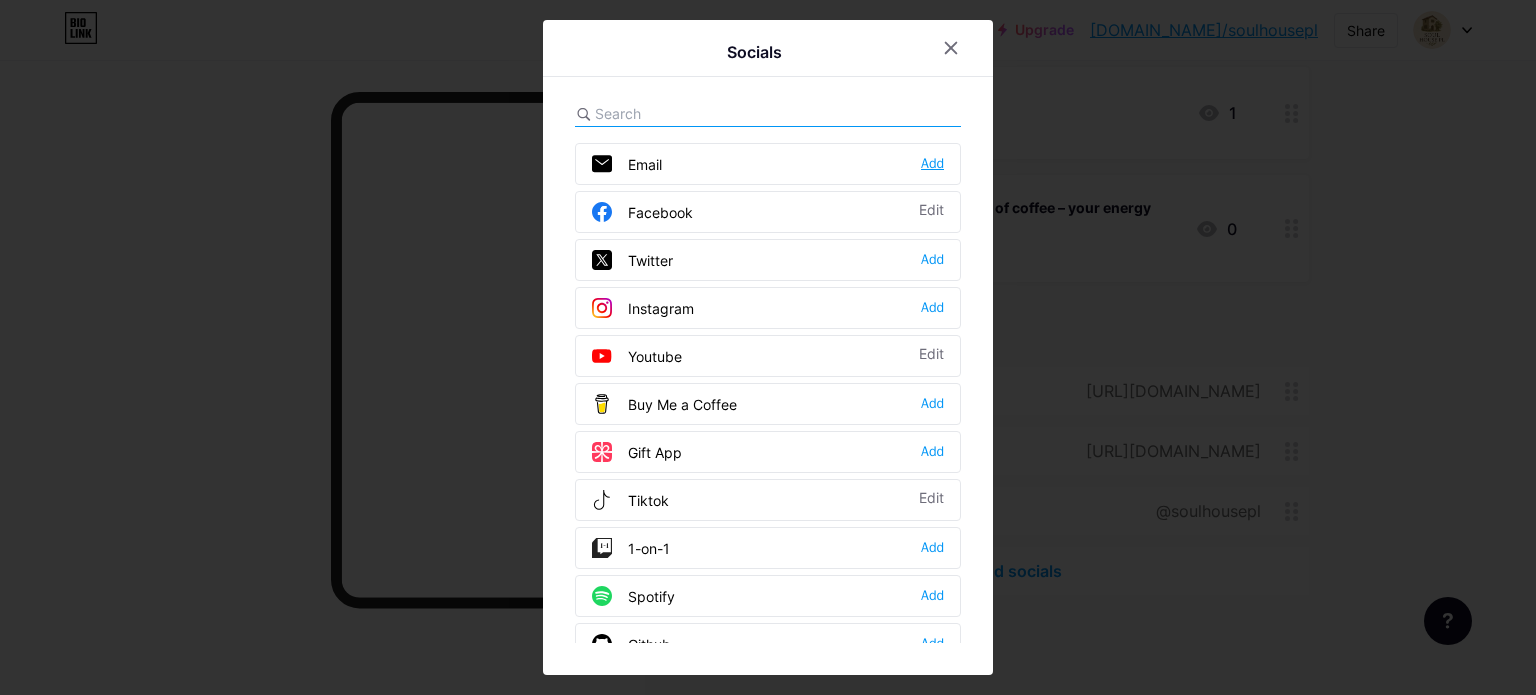 click on "Add" at bounding box center (932, 164) 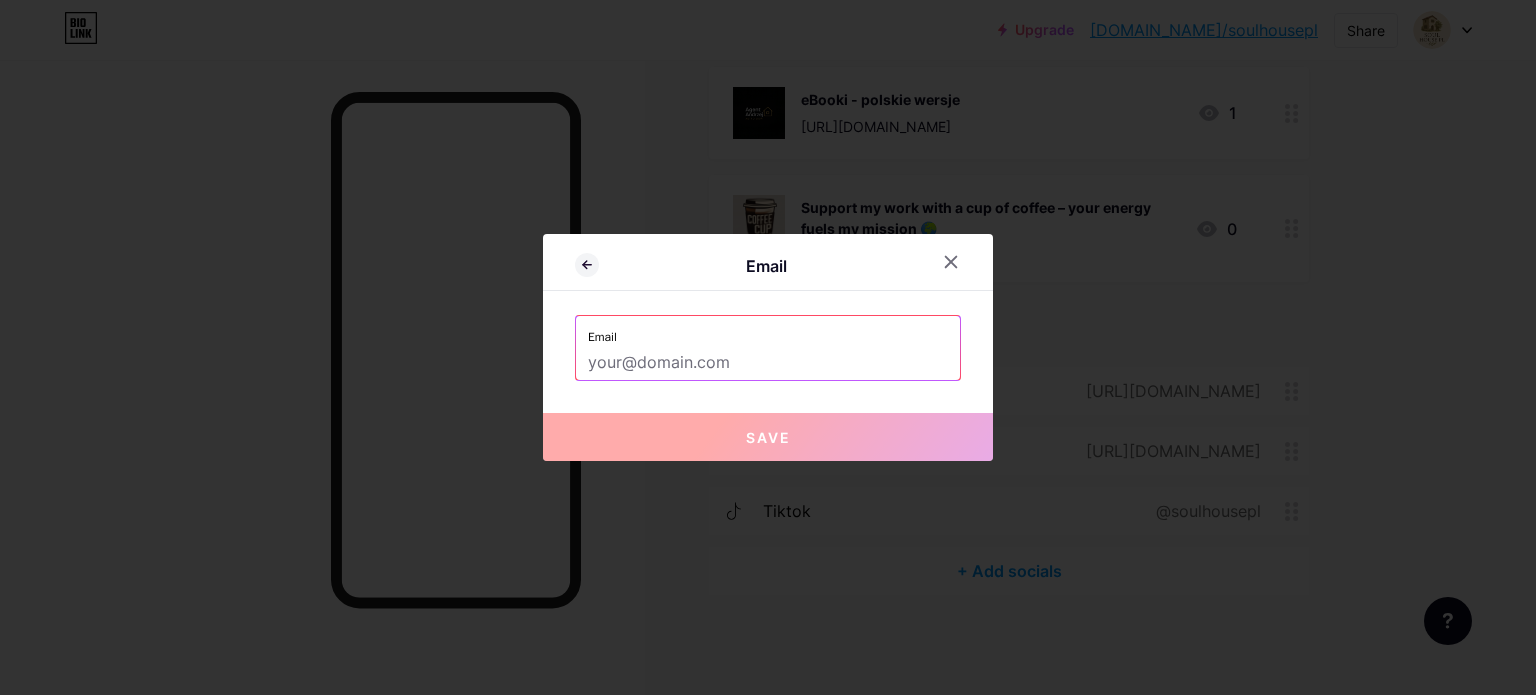 click at bounding box center [768, 363] 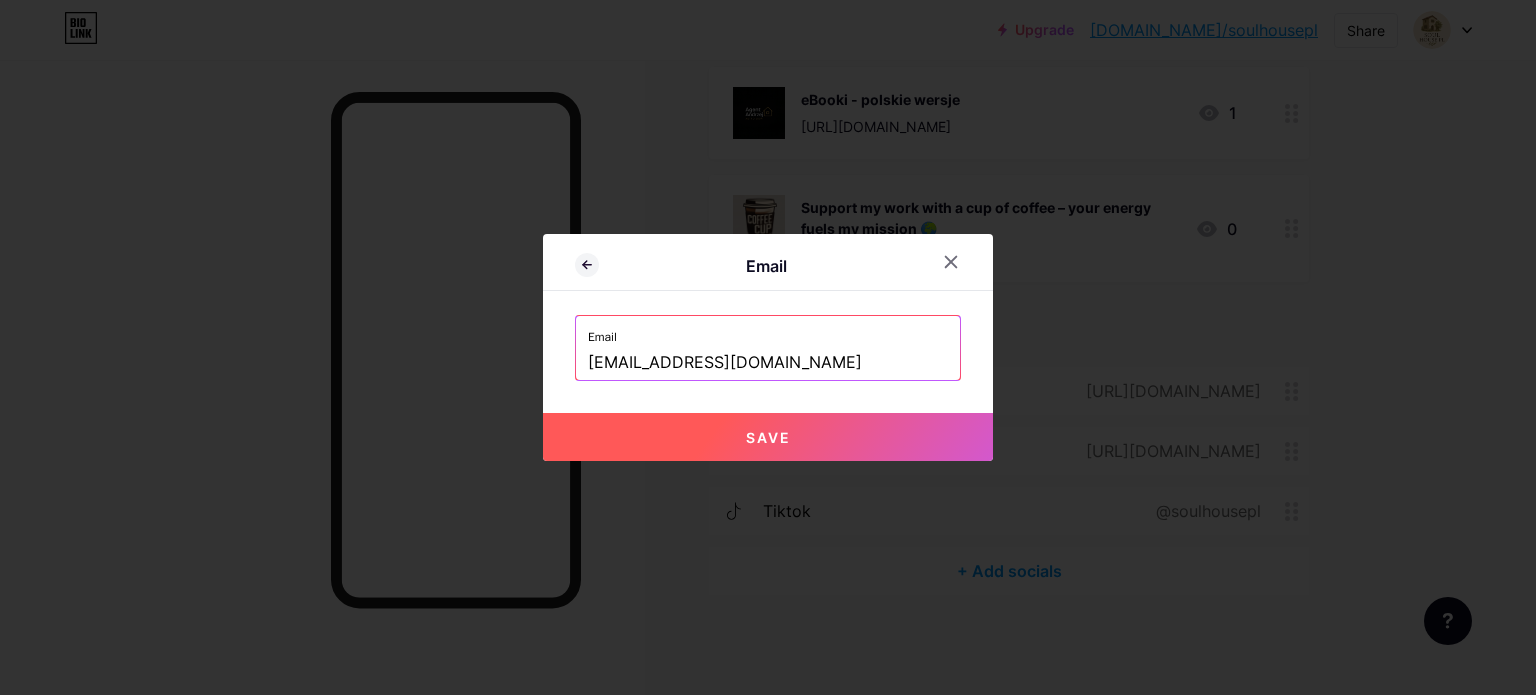 click on "Save" at bounding box center [768, 437] 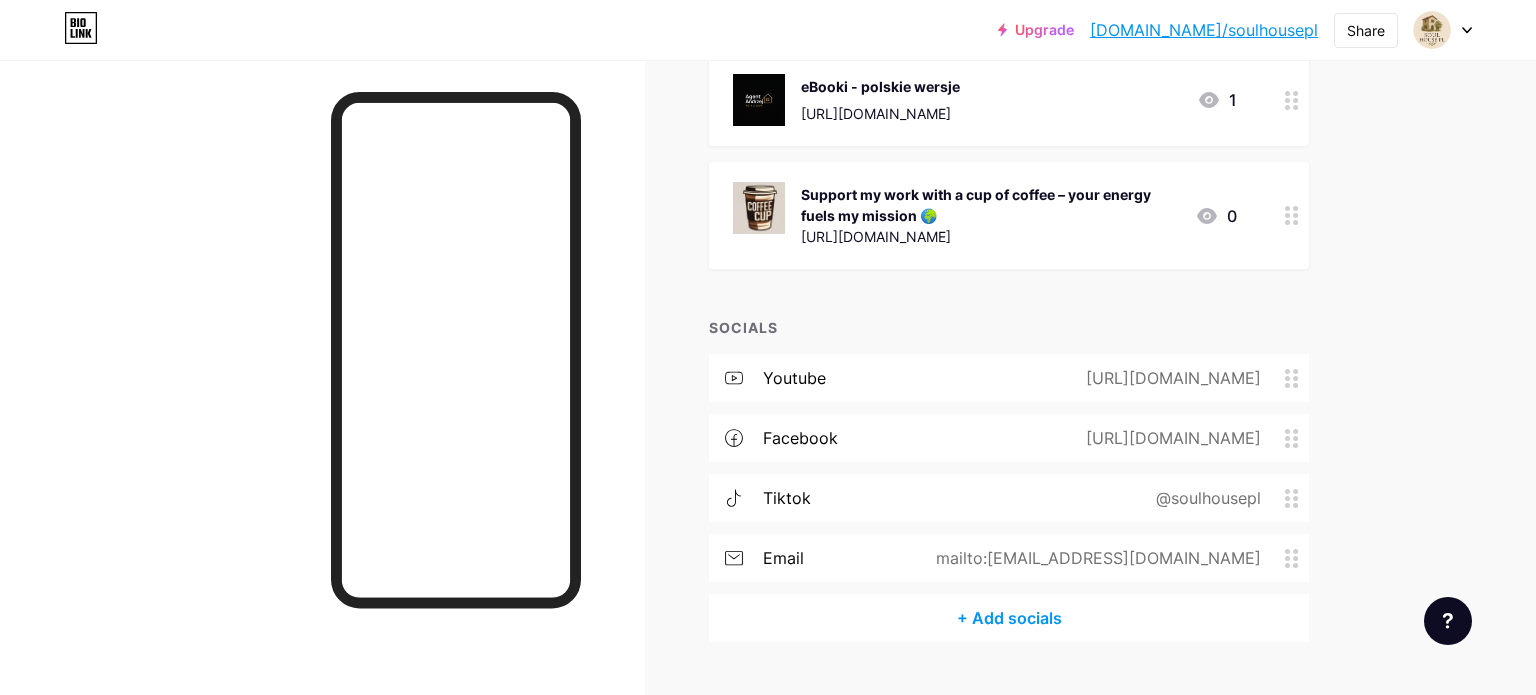 click on "+ Add socials" at bounding box center [1009, 618] 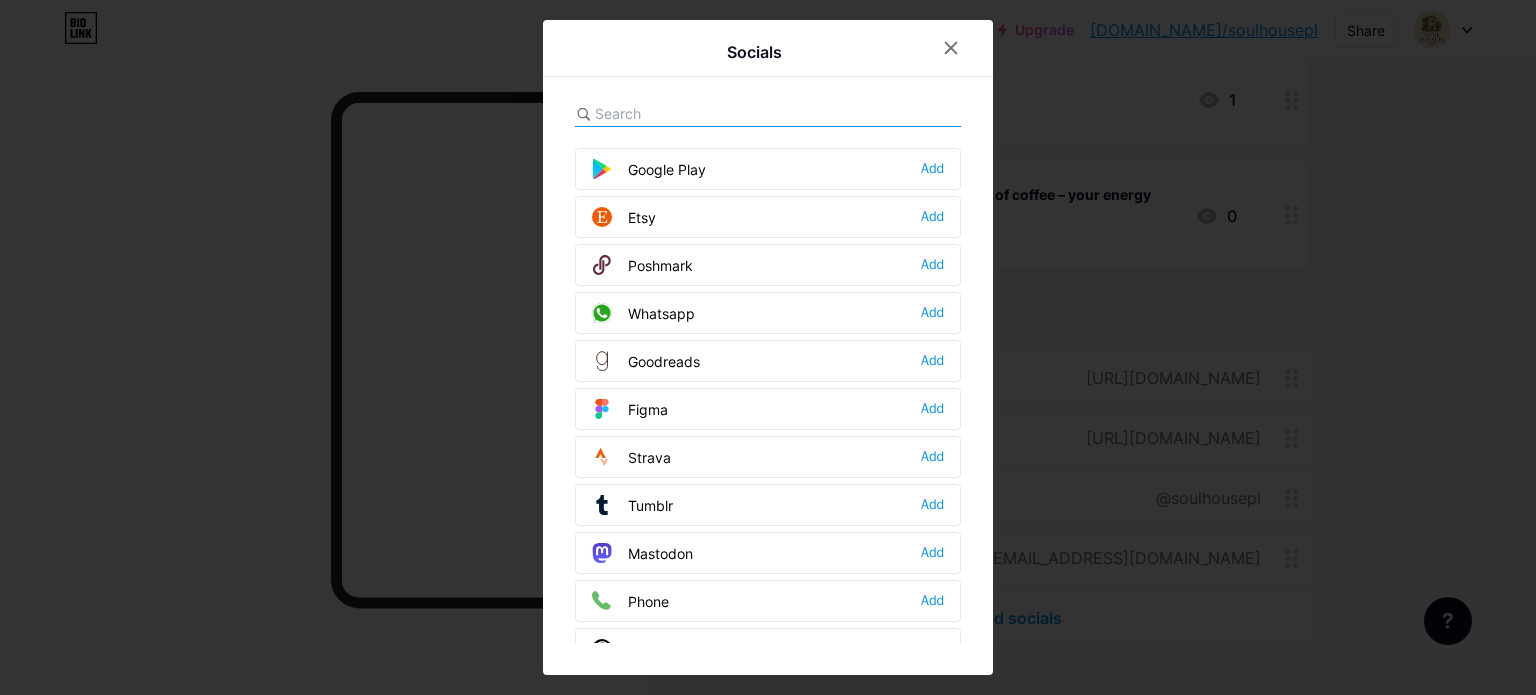 scroll, scrollTop: 1584, scrollLeft: 0, axis: vertical 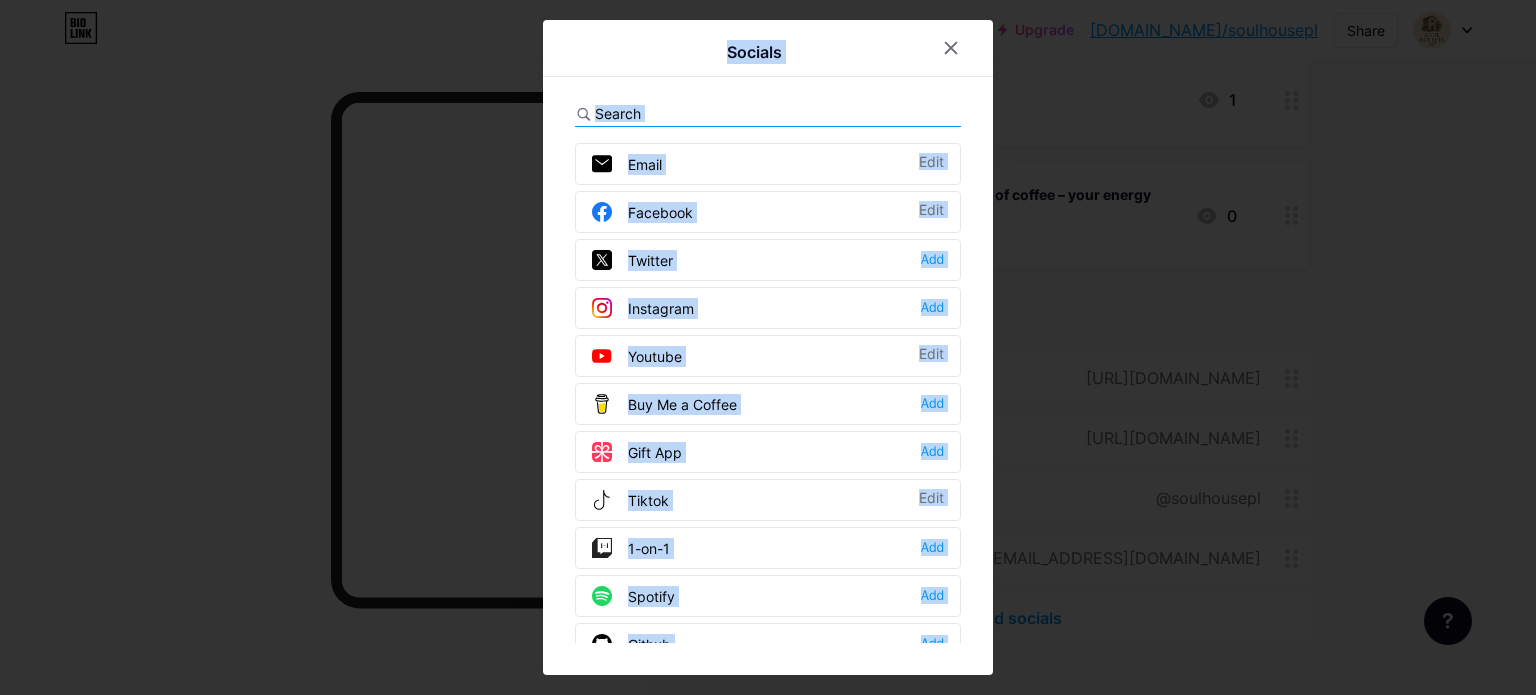 drag, startPoint x: 713, startPoint y: 426, endPoint x: 1112, endPoint y: 150, distance: 485.15668 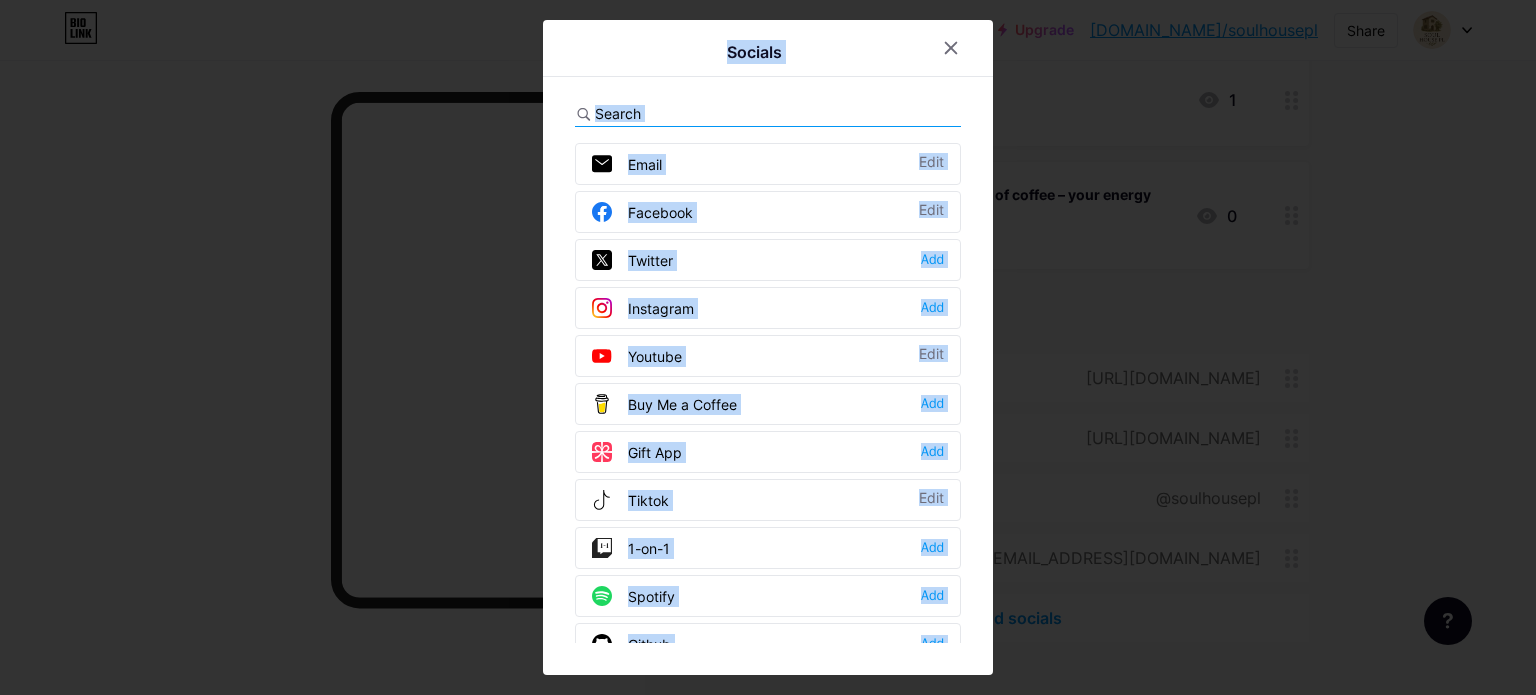 scroll, scrollTop: 0, scrollLeft: 0, axis: both 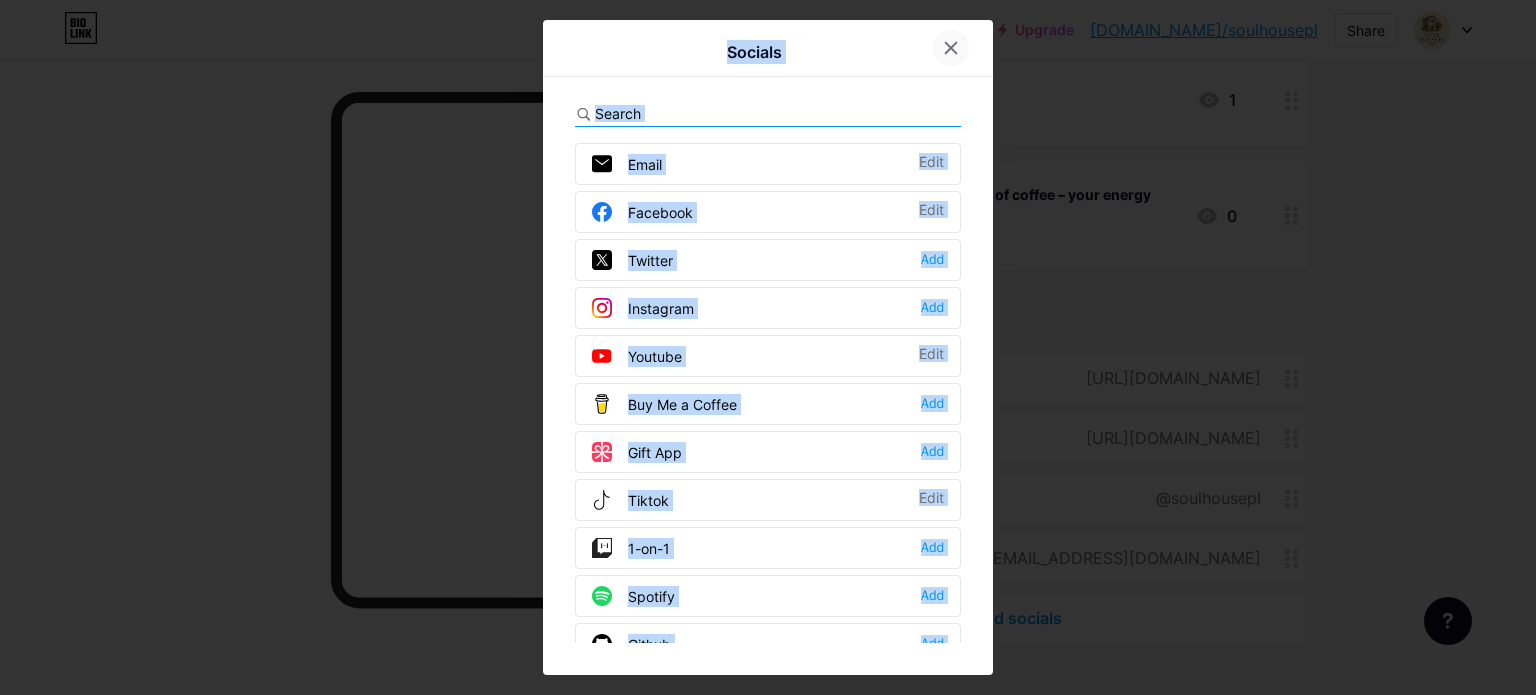 click 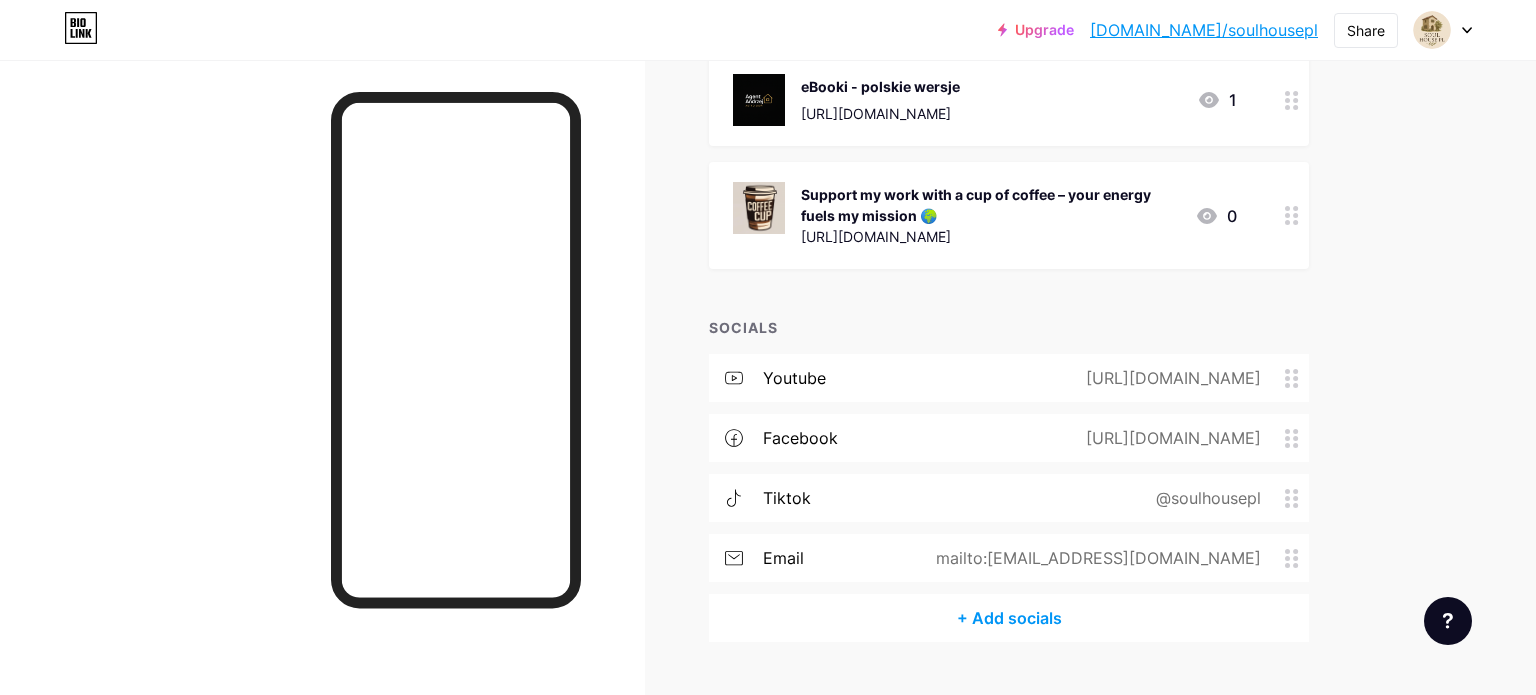 click on "+ Add socials" at bounding box center [1009, 618] 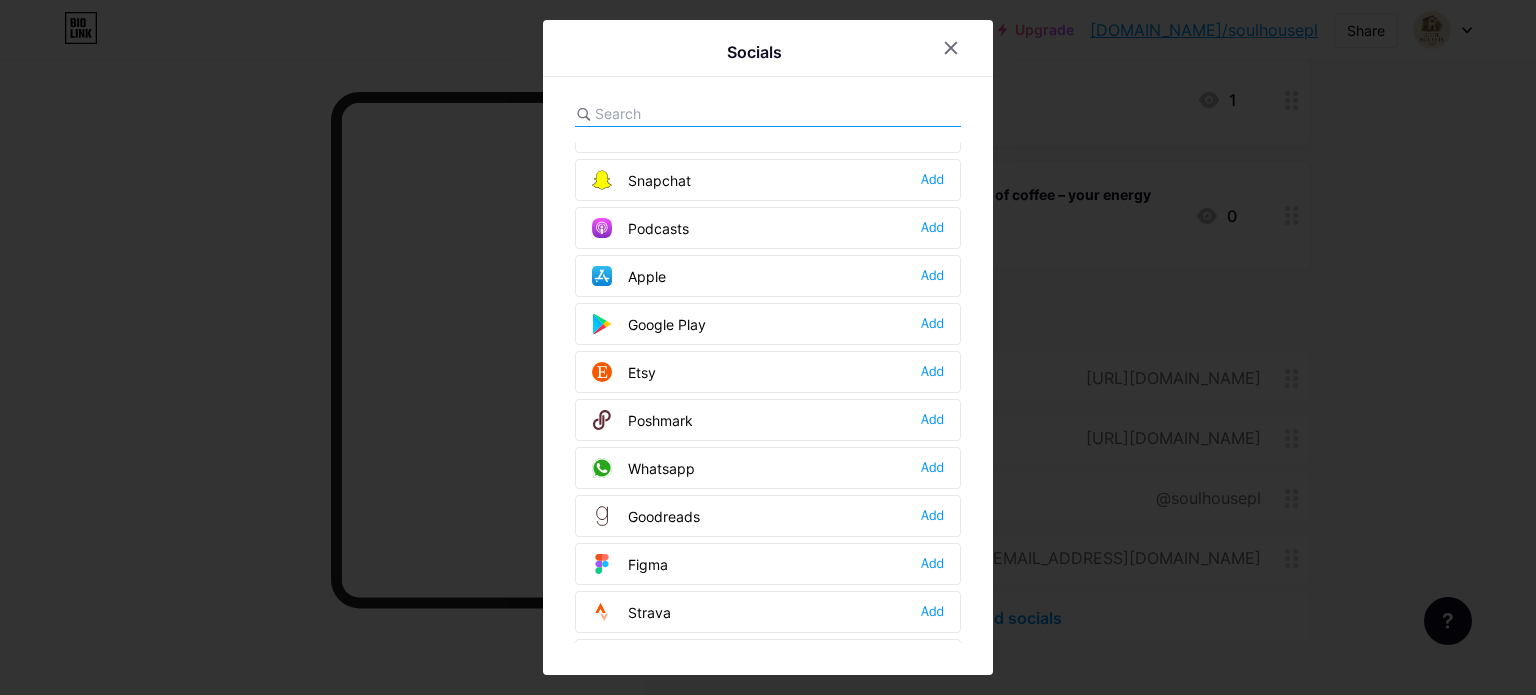 scroll, scrollTop: 1428, scrollLeft: 0, axis: vertical 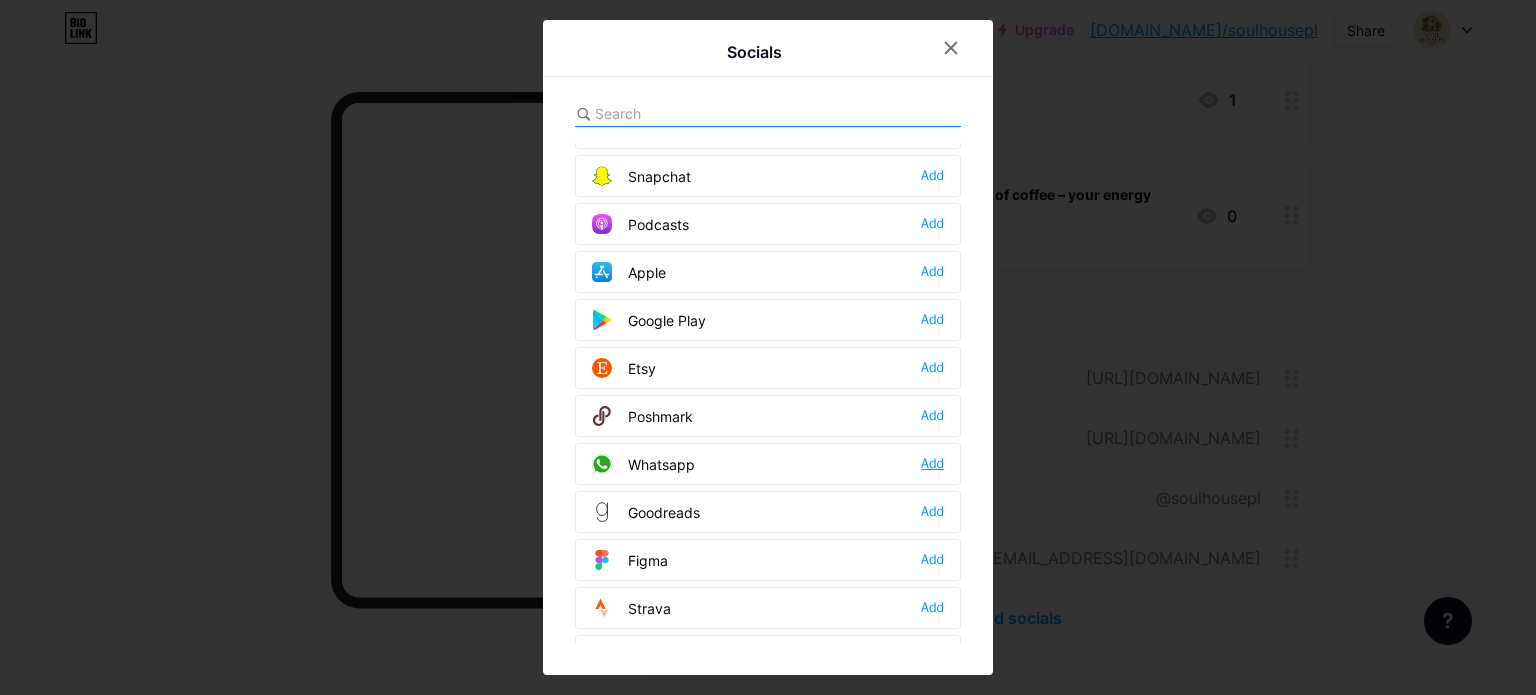 click on "Add" at bounding box center (932, 464) 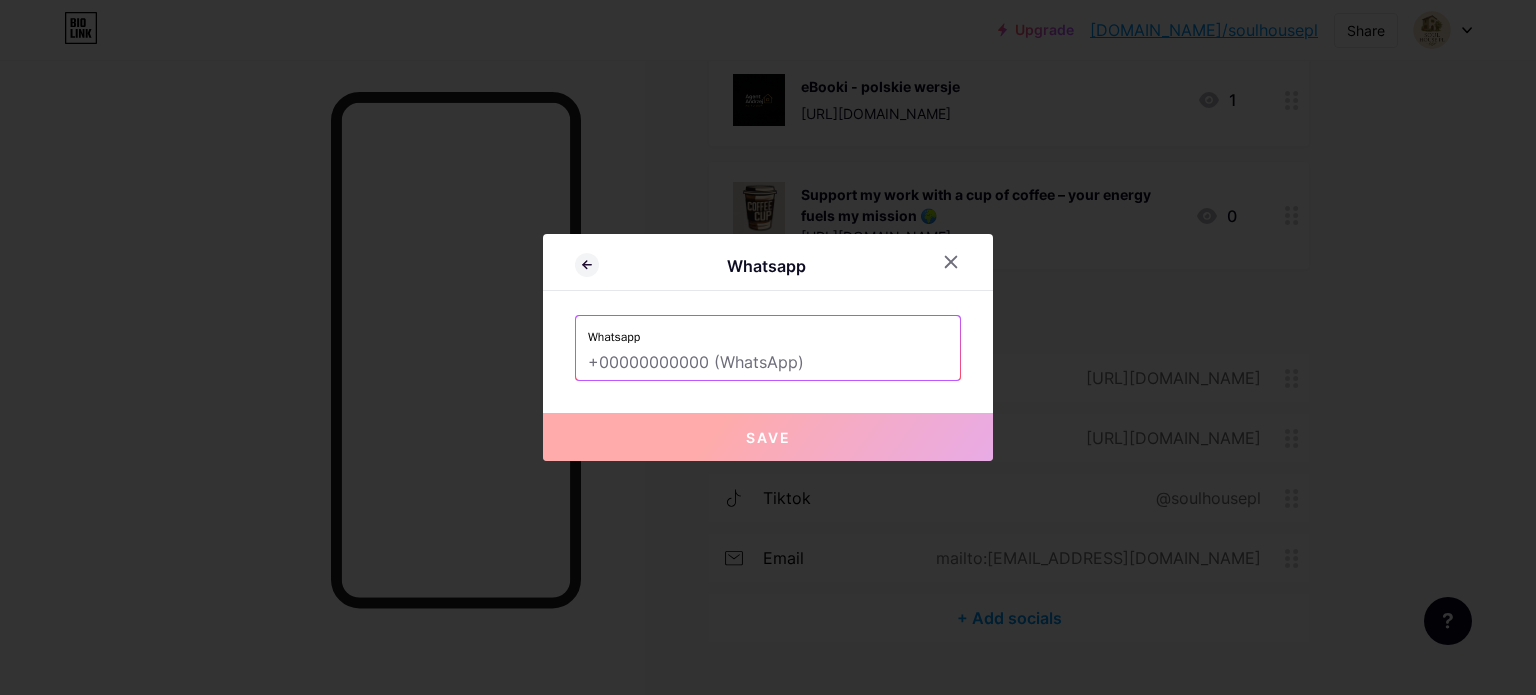 click at bounding box center [768, 363] 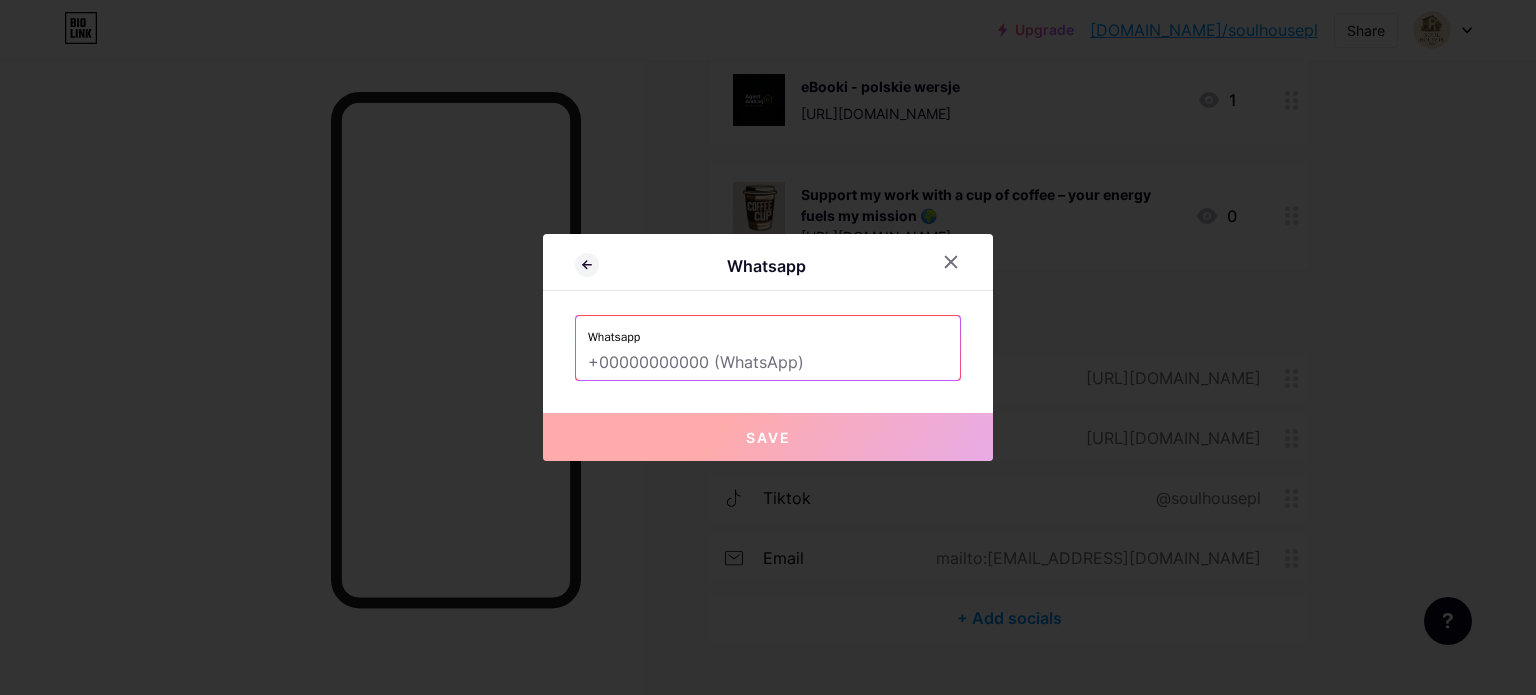 type on "=" 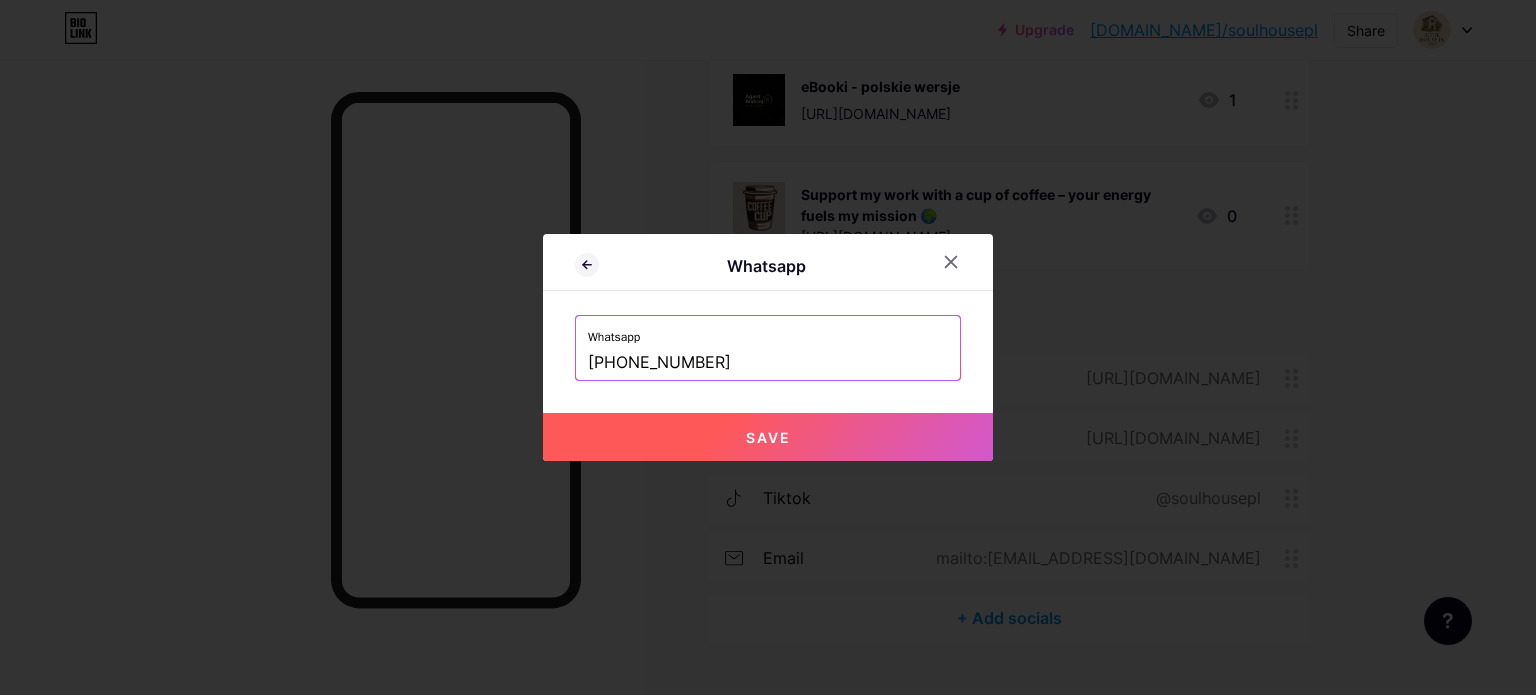 click on "Save" at bounding box center [768, 437] 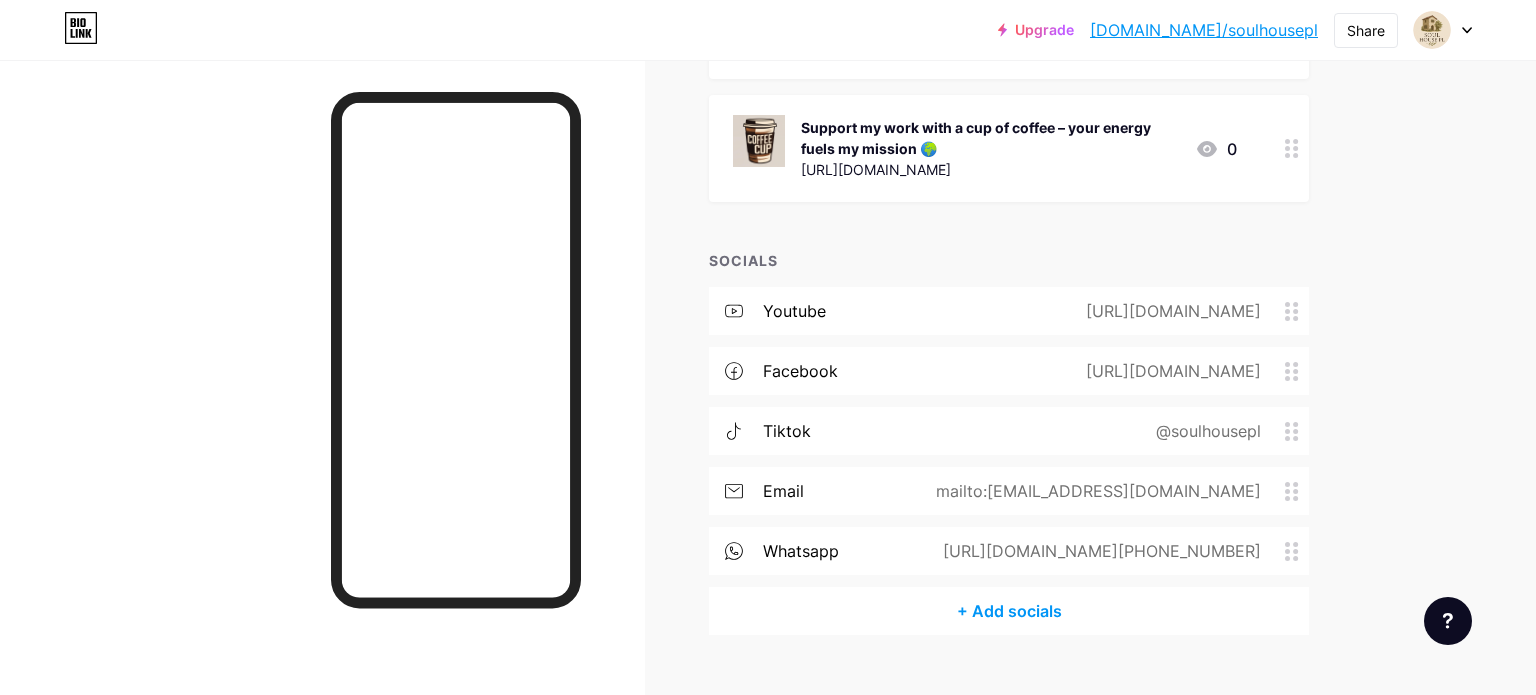 scroll, scrollTop: 544, scrollLeft: 0, axis: vertical 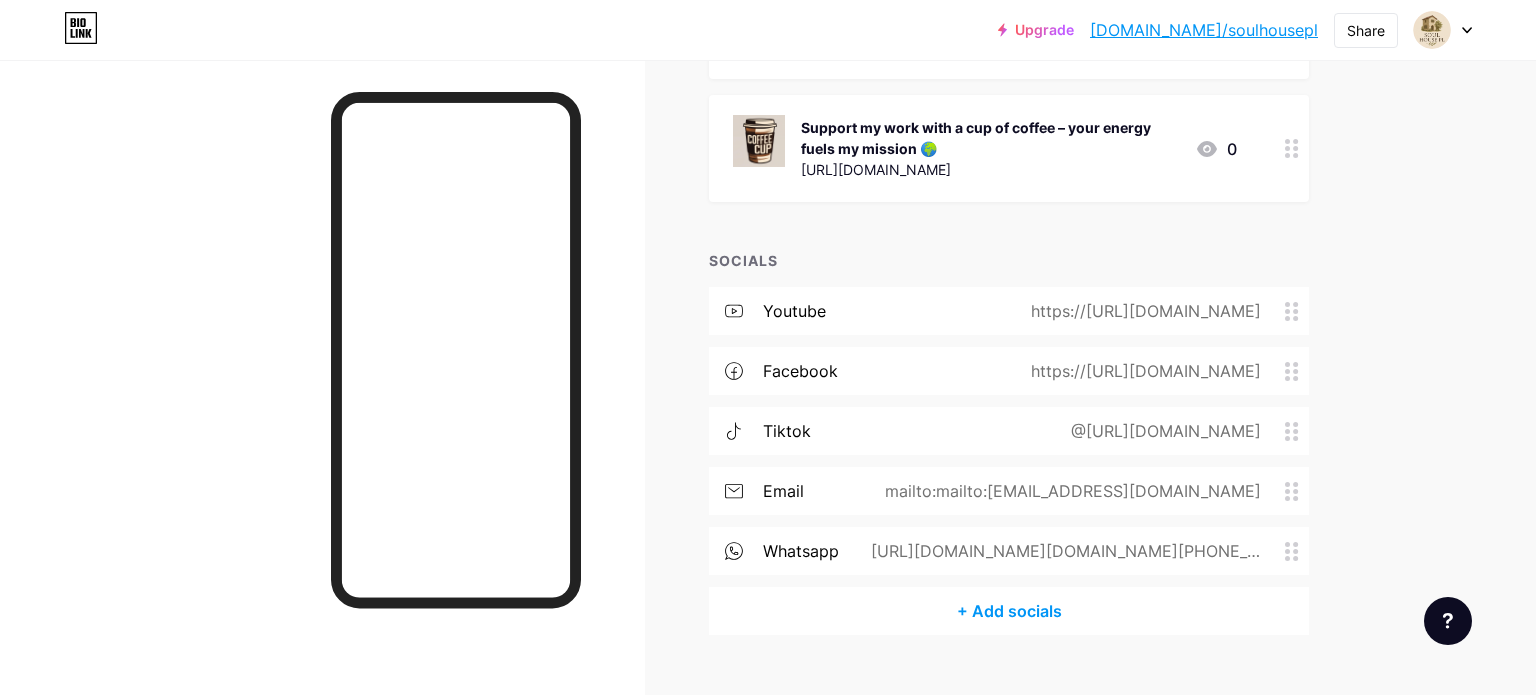 click on "@[URL][DOMAIN_NAME]" at bounding box center (1162, 431) 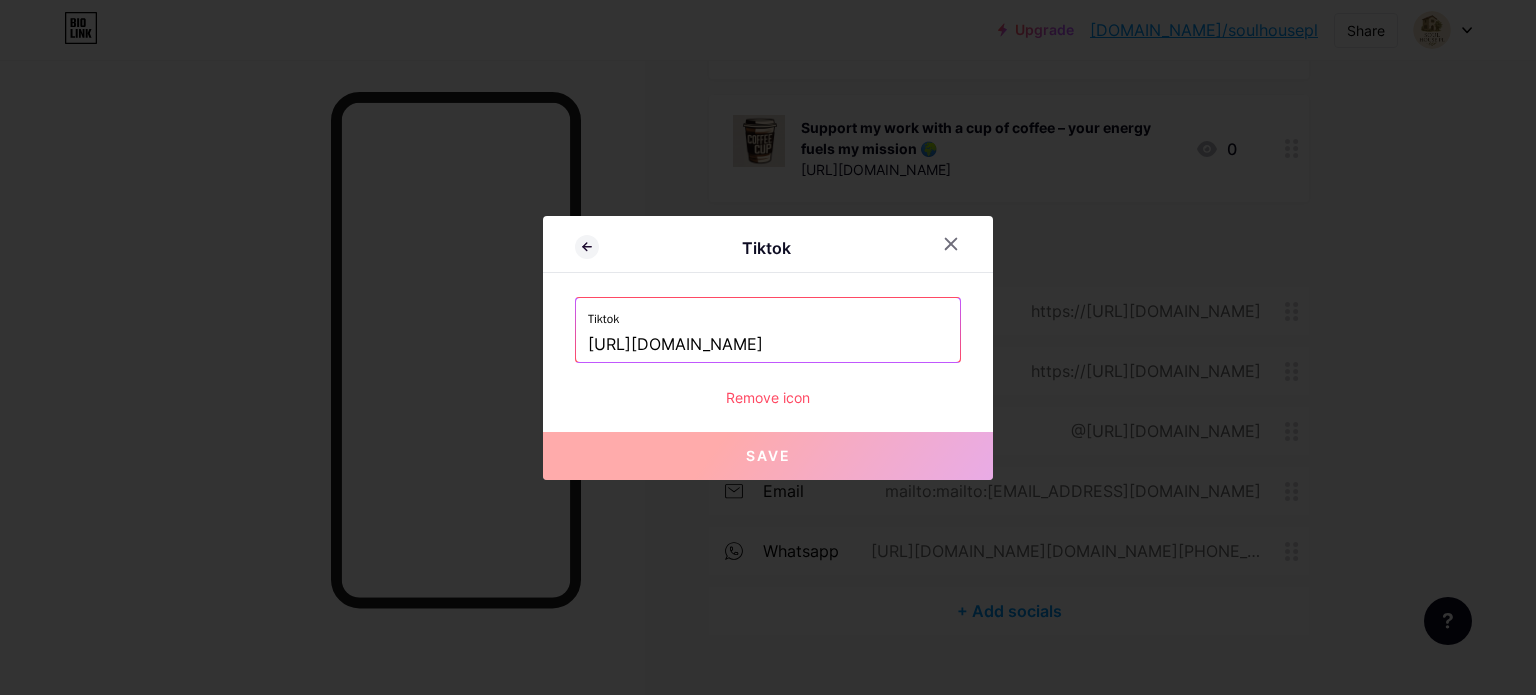 type on "soulhousepl" 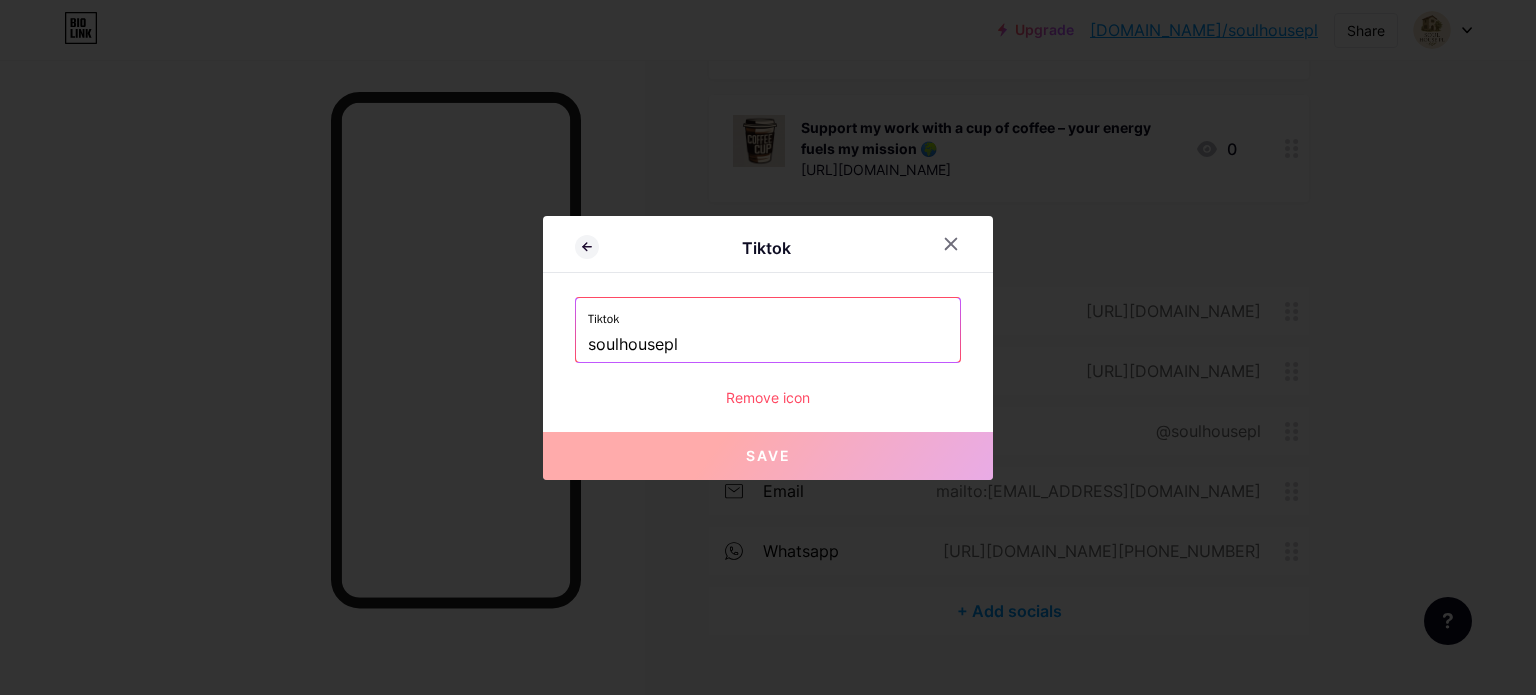 click on "Remove icon" at bounding box center [768, 397] 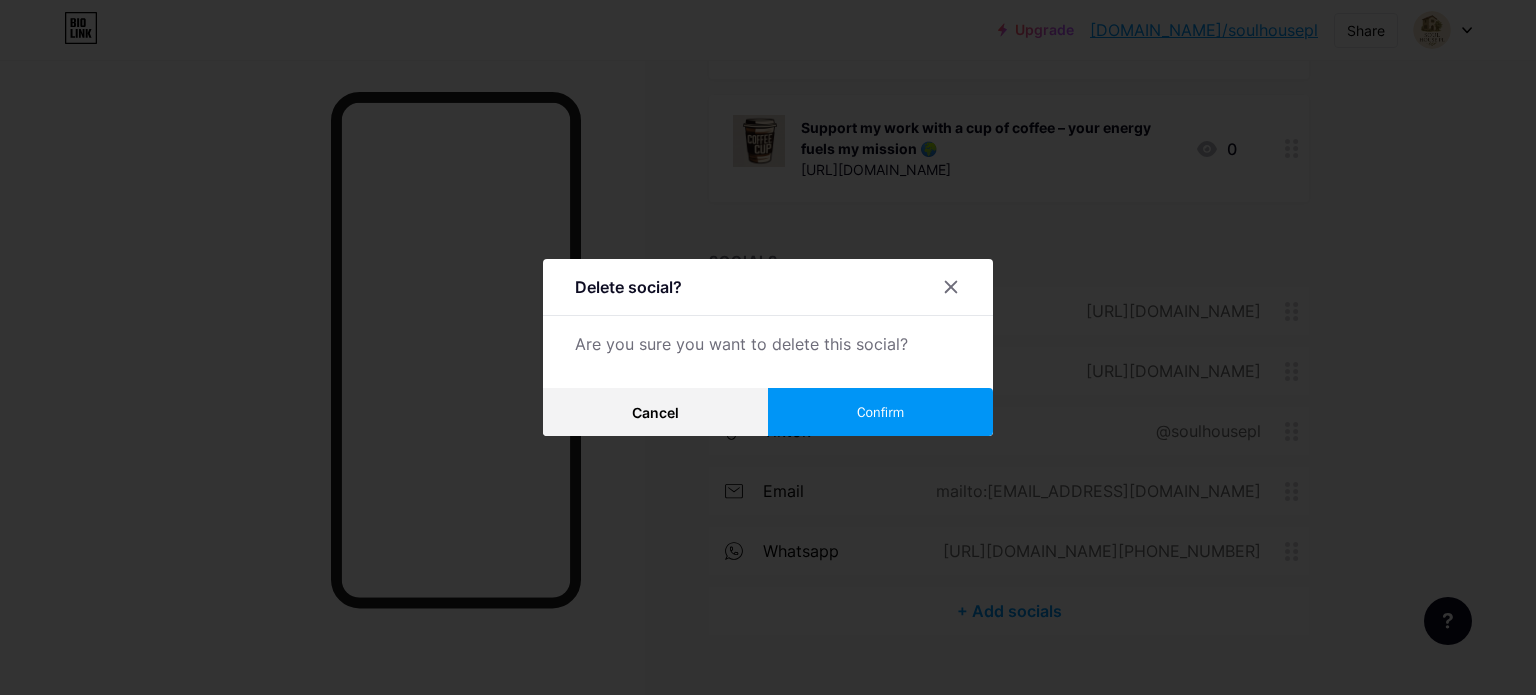 click on "Confirm" at bounding box center (880, 412) 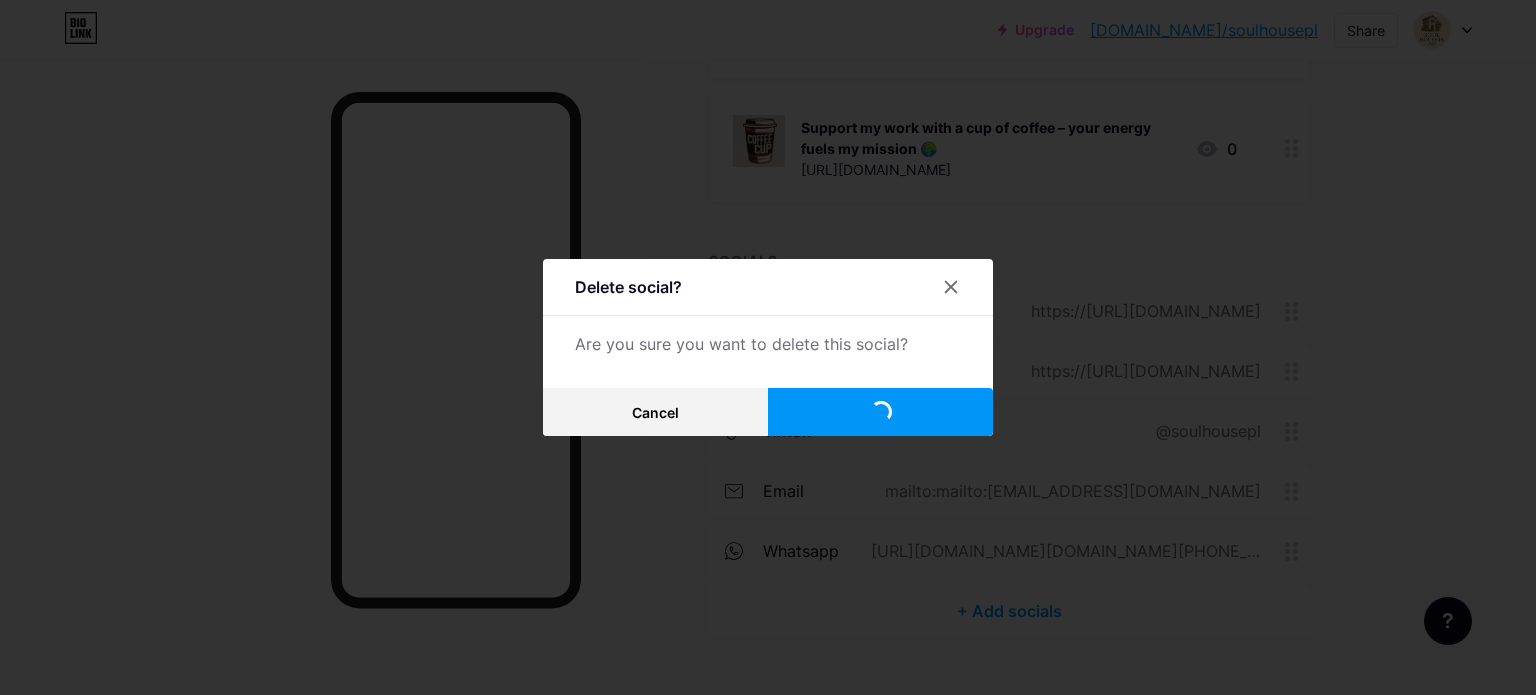 scroll, scrollTop: 537, scrollLeft: 0, axis: vertical 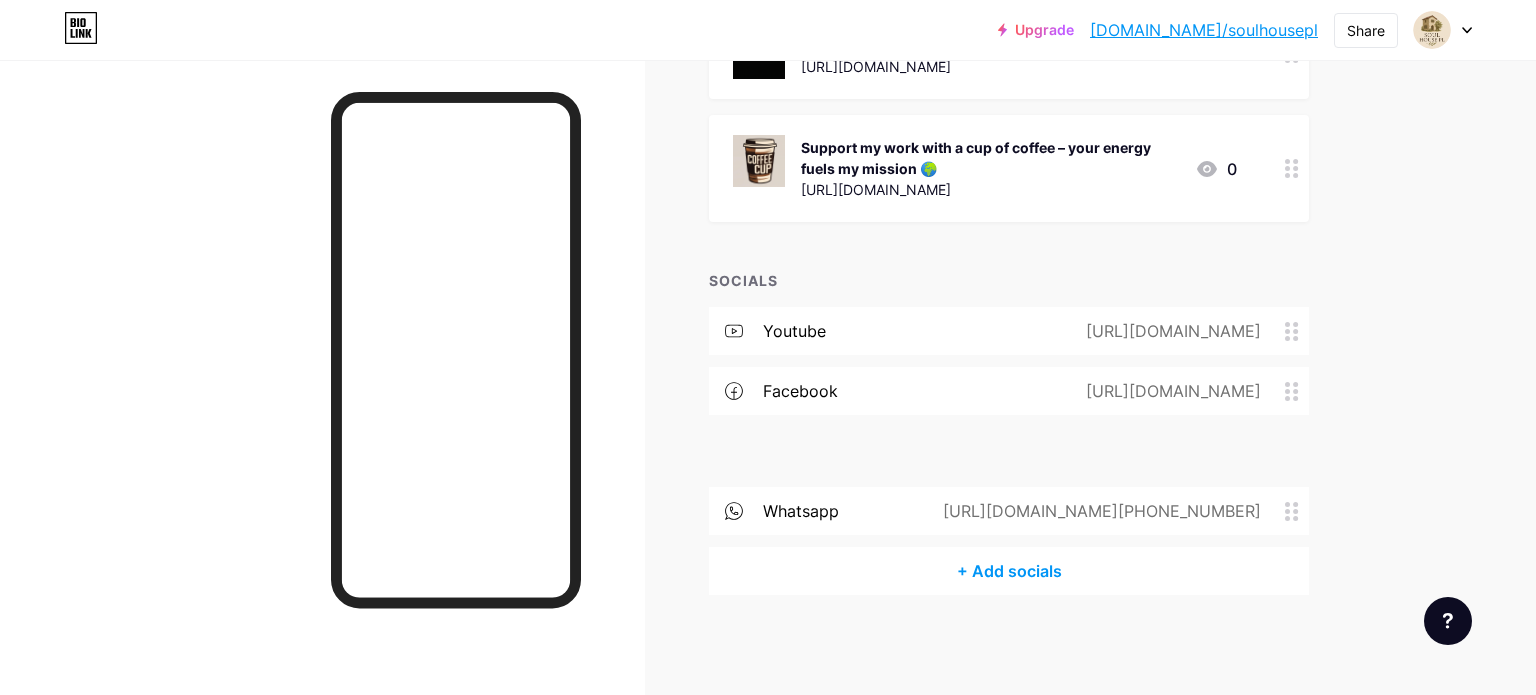 type 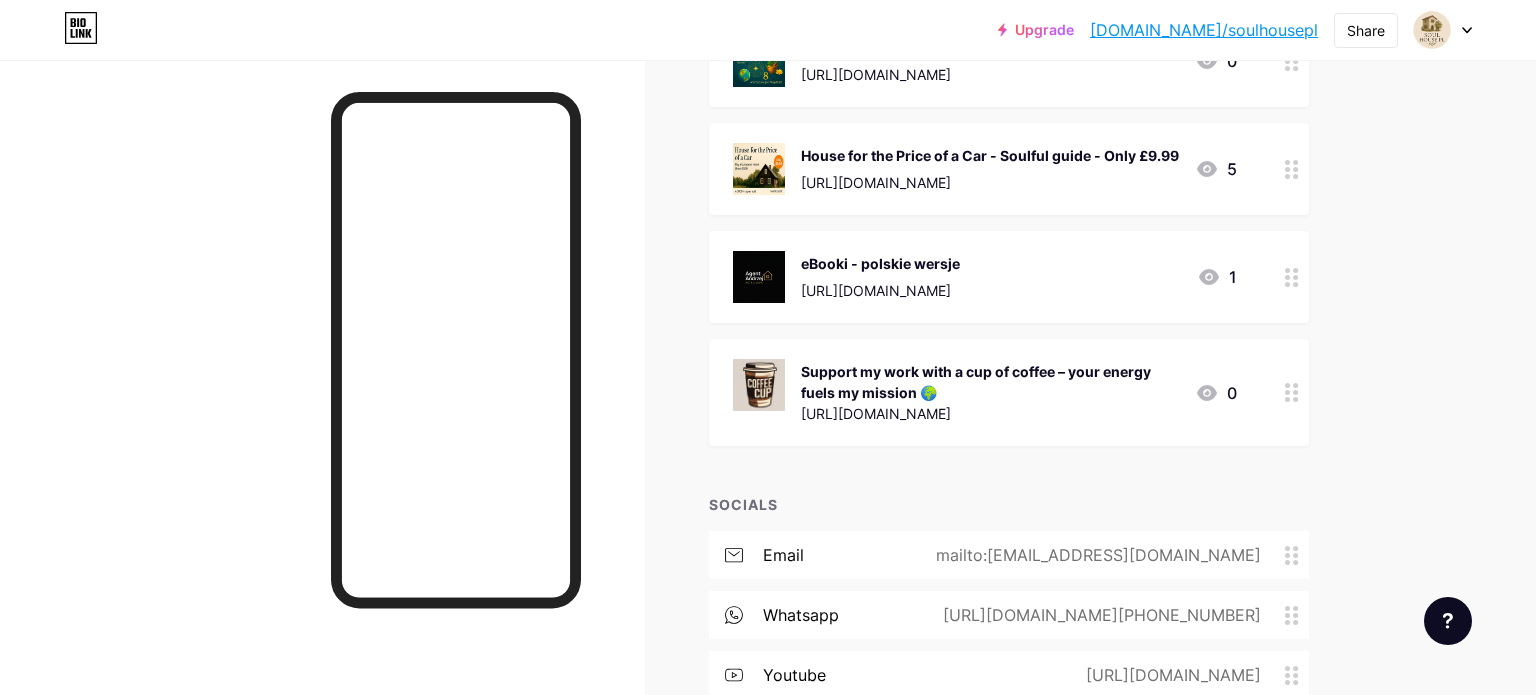 scroll, scrollTop: 0, scrollLeft: 0, axis: both 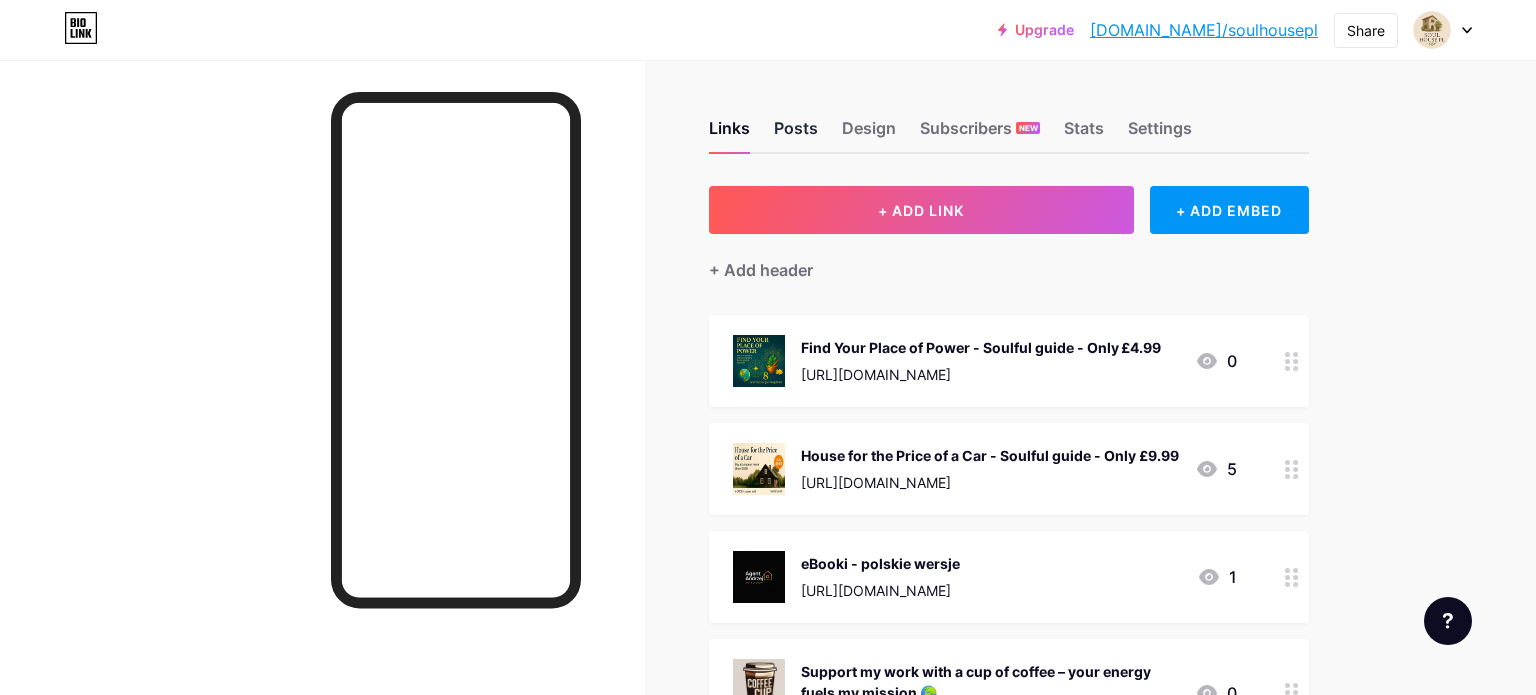 click on "Posts" at bounding box center (796, 134) 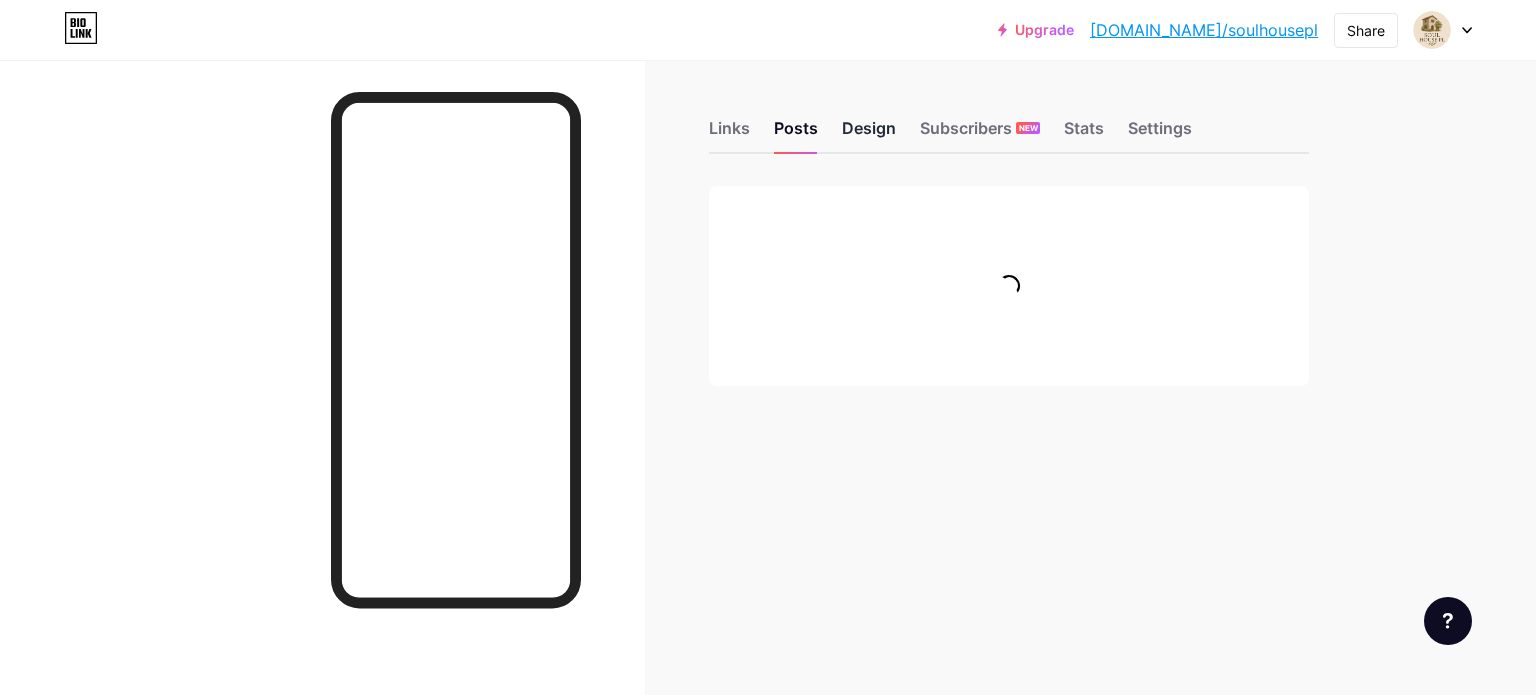 click on "Design" at bounding box center [869, 134] 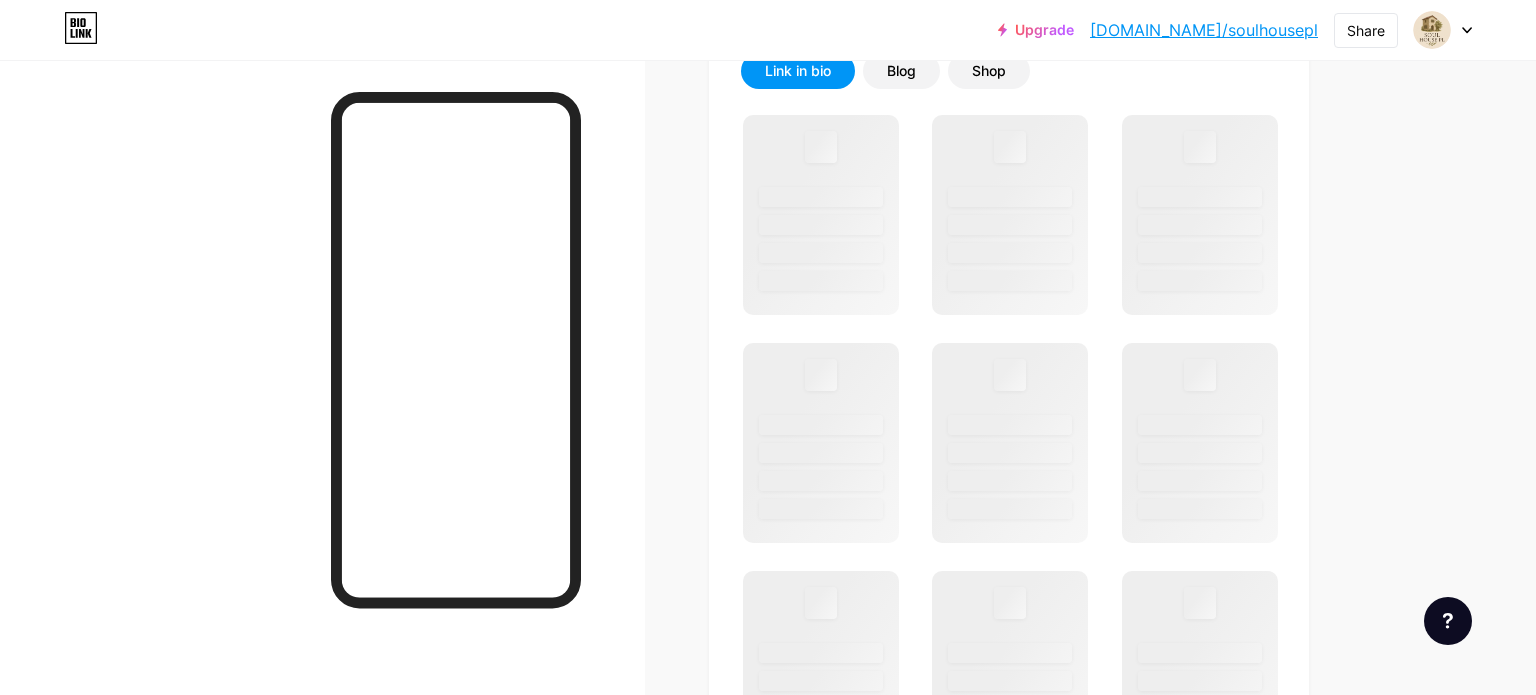 scroll, scrollTop: 1003, scrollLeft: 0, axis: vertical 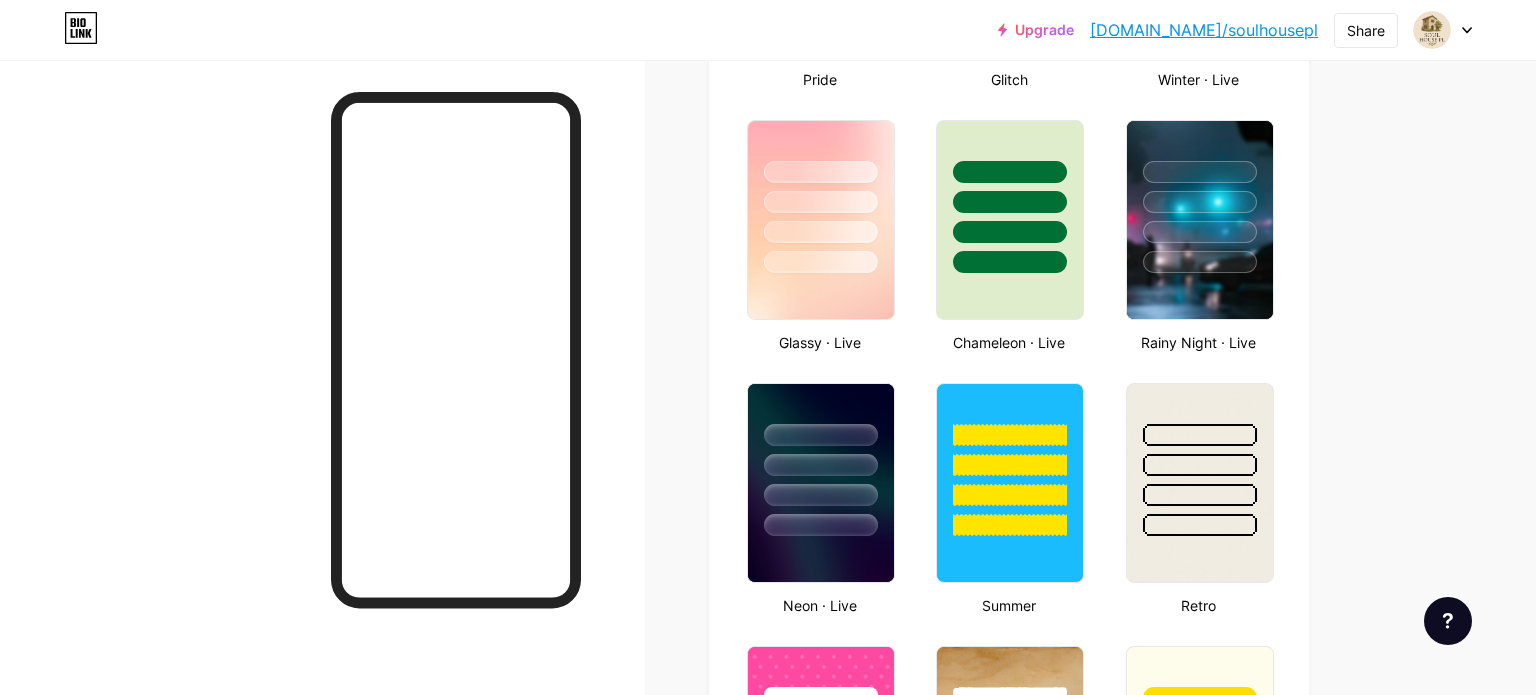 type on "#000000" 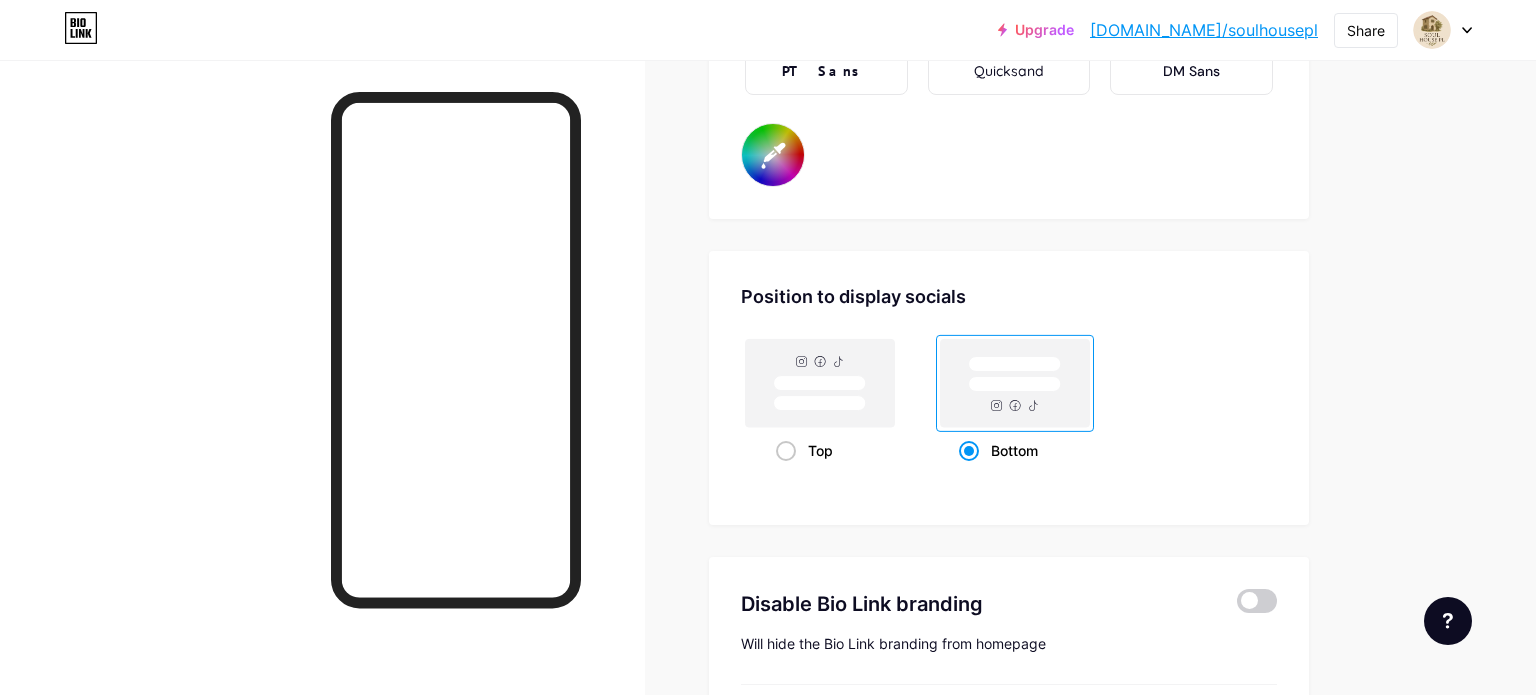scroll, scrollTop: 3871, scrollLeft: 0, axis: vertical 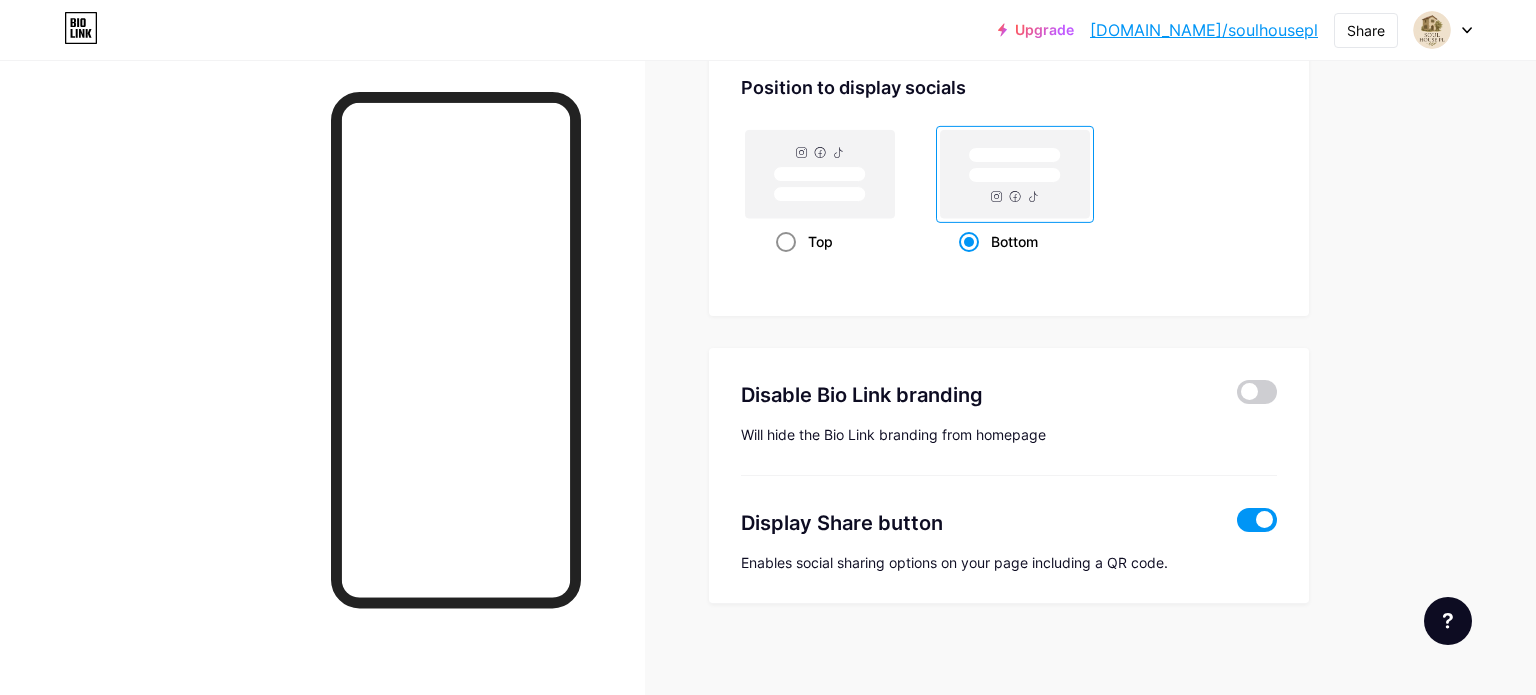 click on "Top" at bounding box center [820, 241] 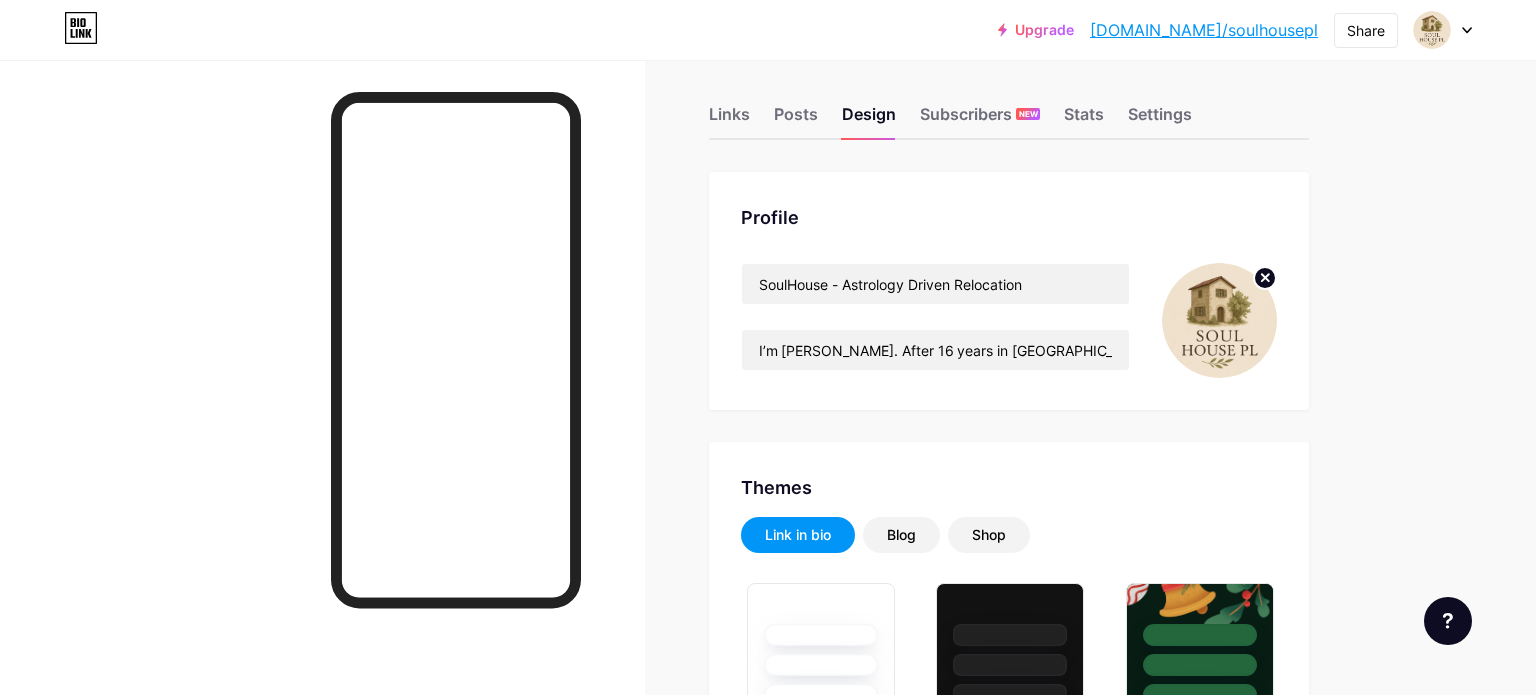 scroll, scrollTop: 0, scrollLeft: 0, axis: both 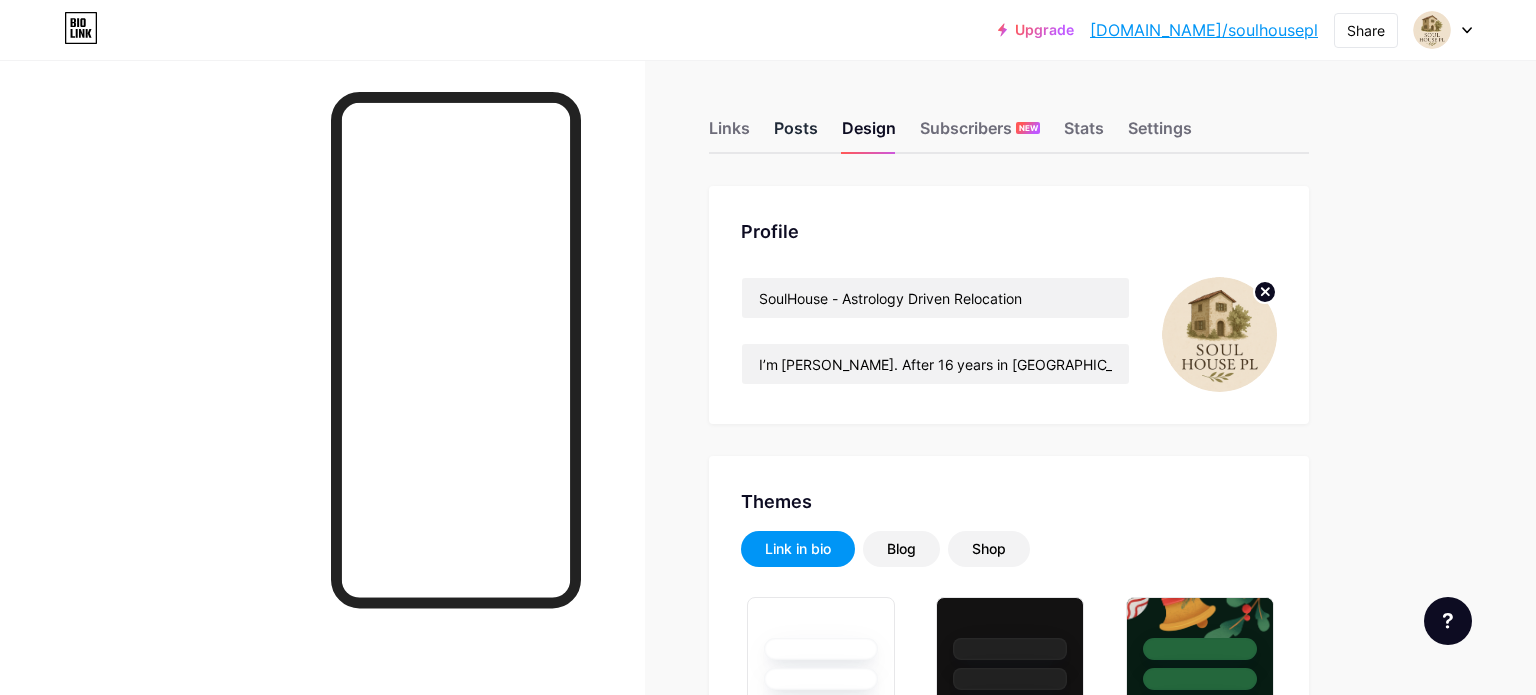 click on "Posts" at bounding box center [796, 134] 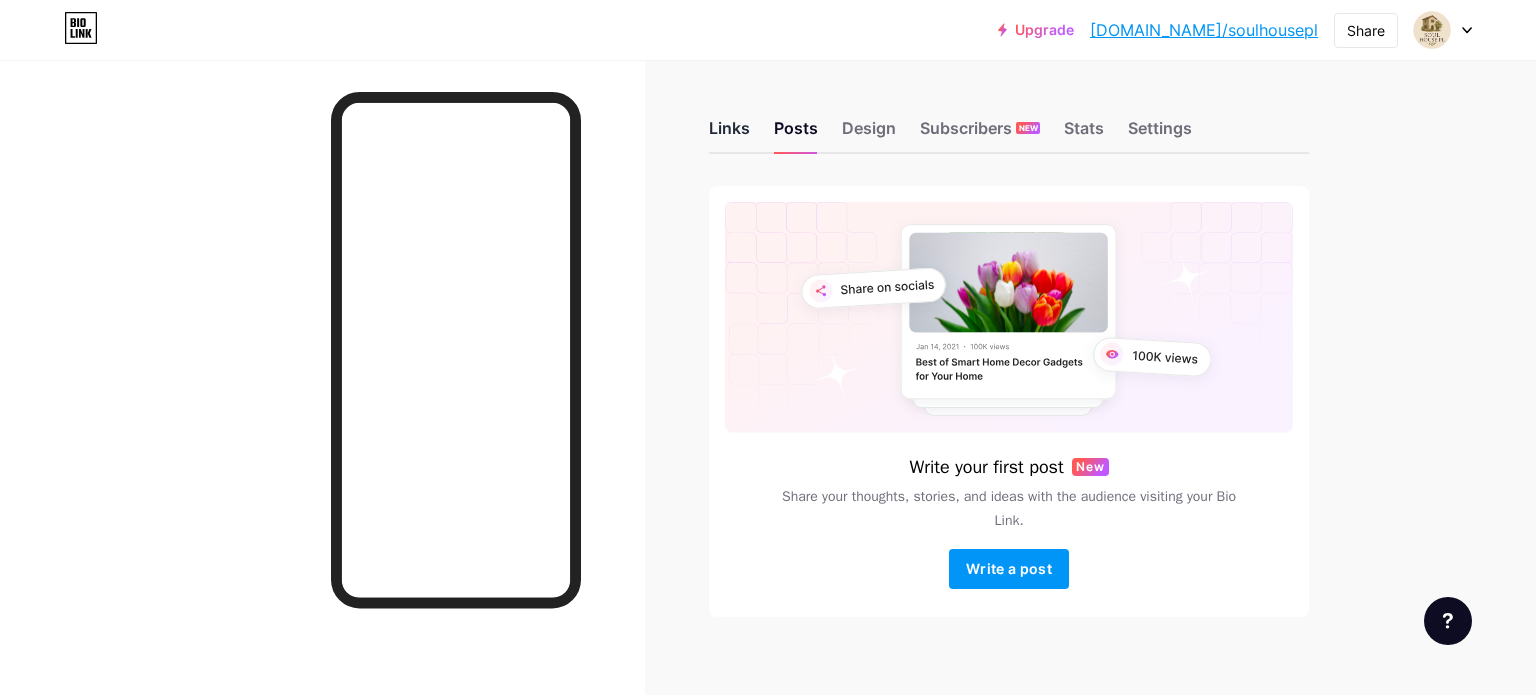 click on "Links" at bounding box center [729, 134] 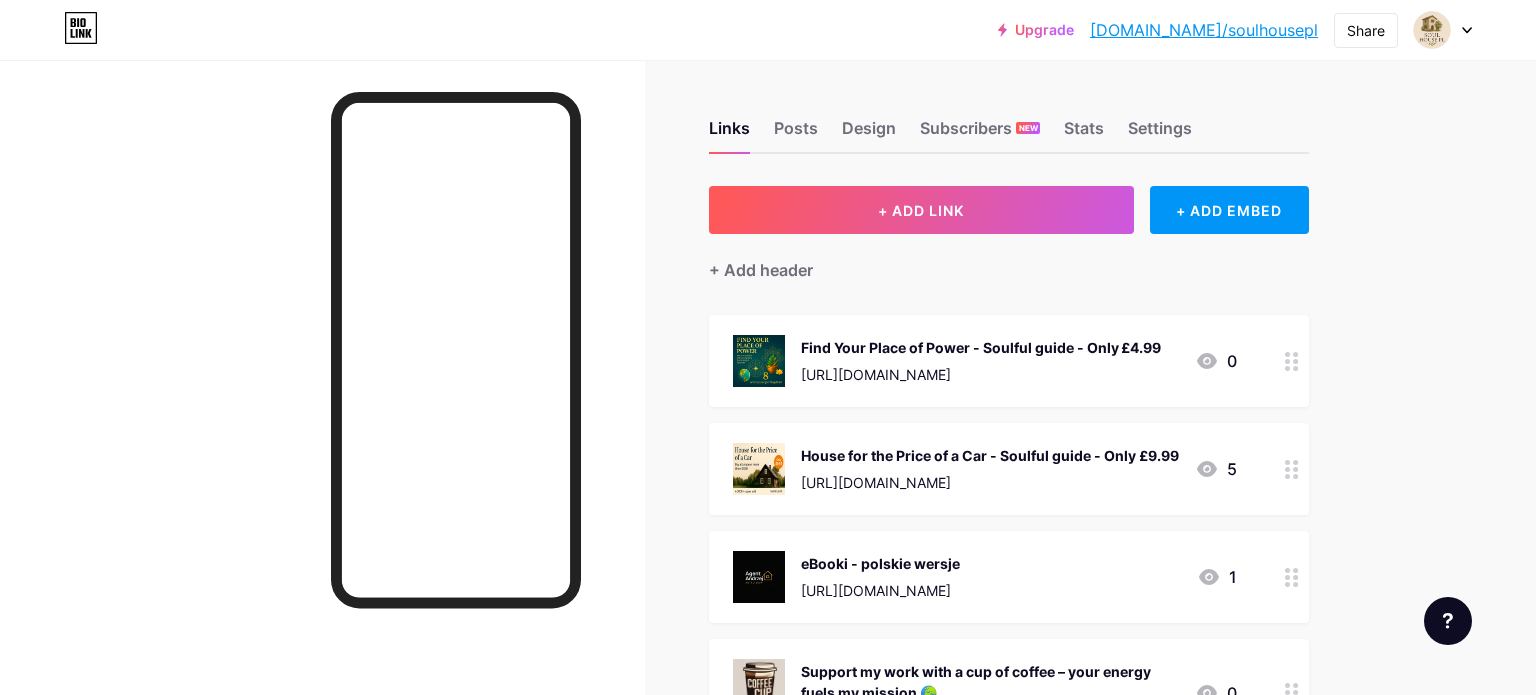 click on "Find Your Place of Power - Soulful guide - Only £4.99" at bounding box center [981, 347] 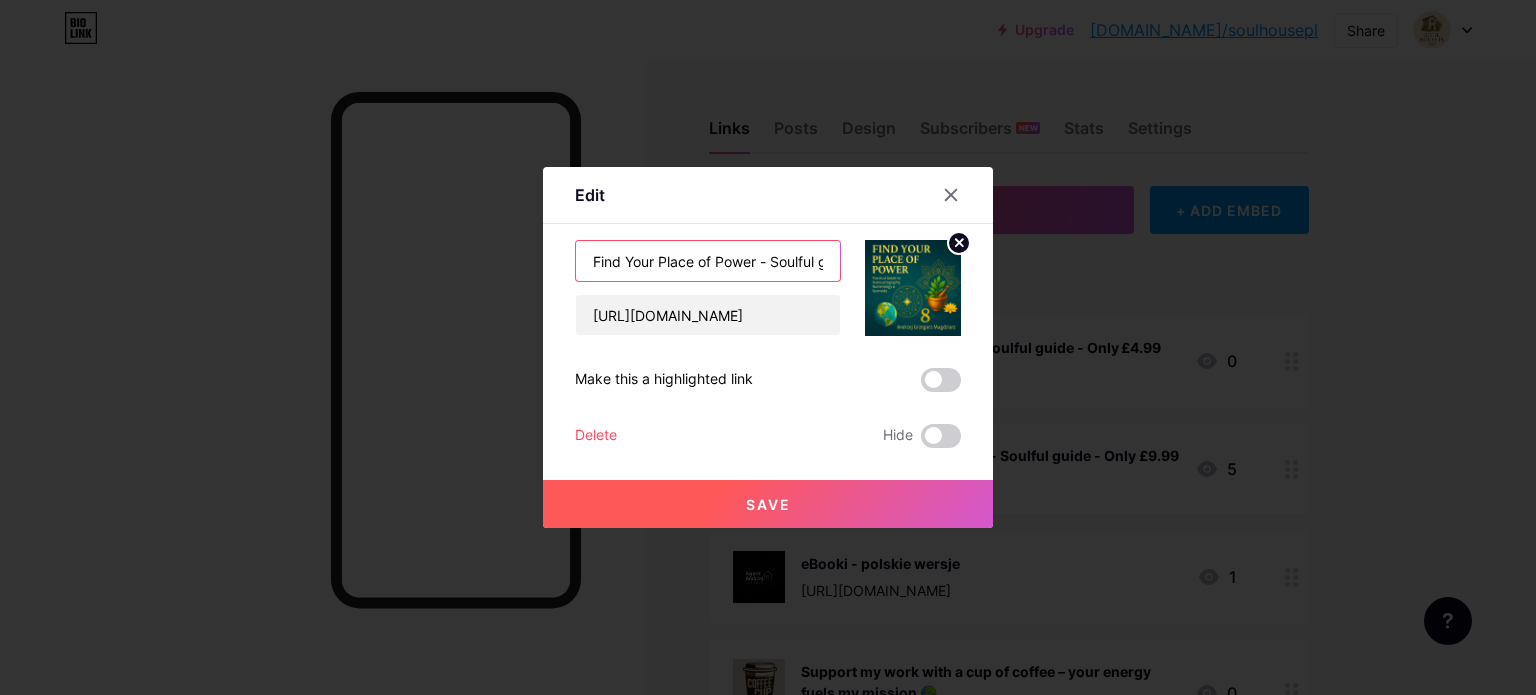 click on "Find Your Place of Power - Soulful guide - Only £4.99" at bounding box center [708, 261] 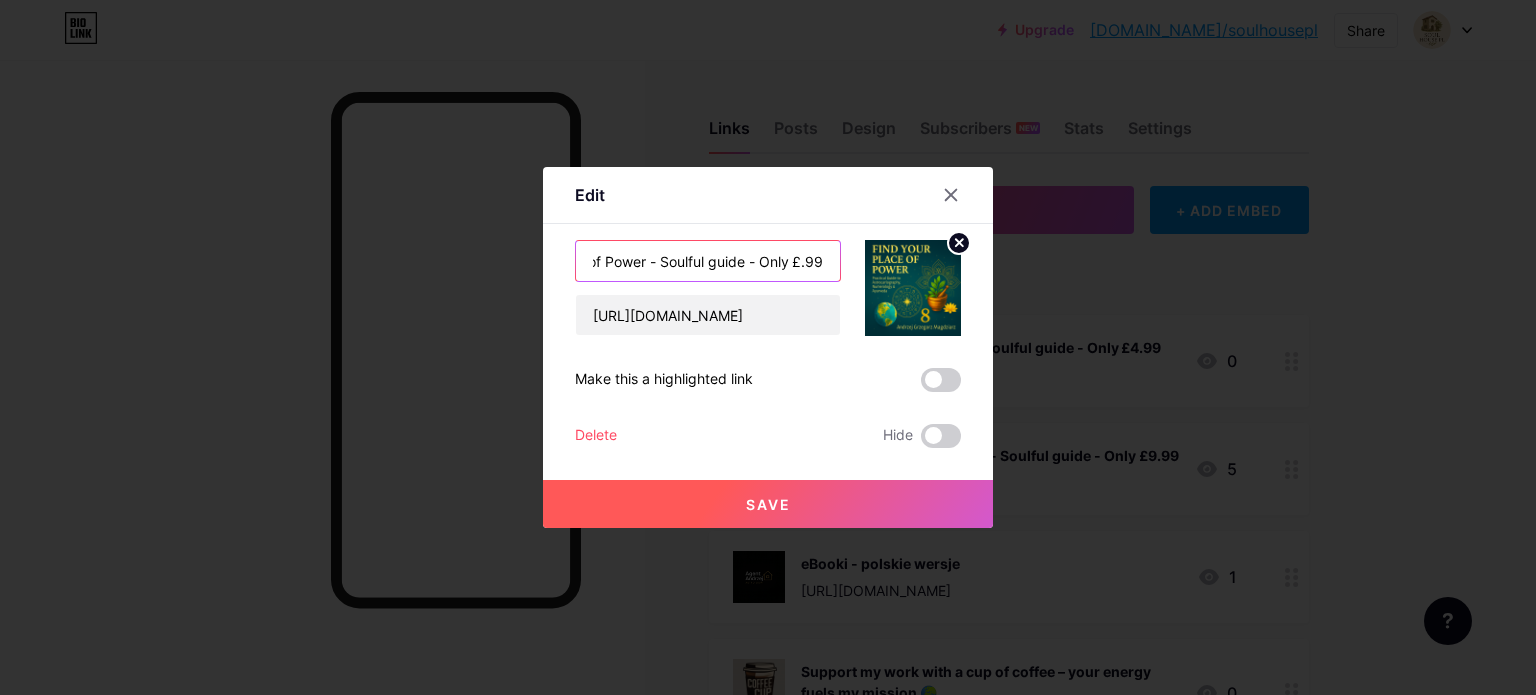 scroll, scrollTop: 0, scrollLeft: 111, axis: horizontal 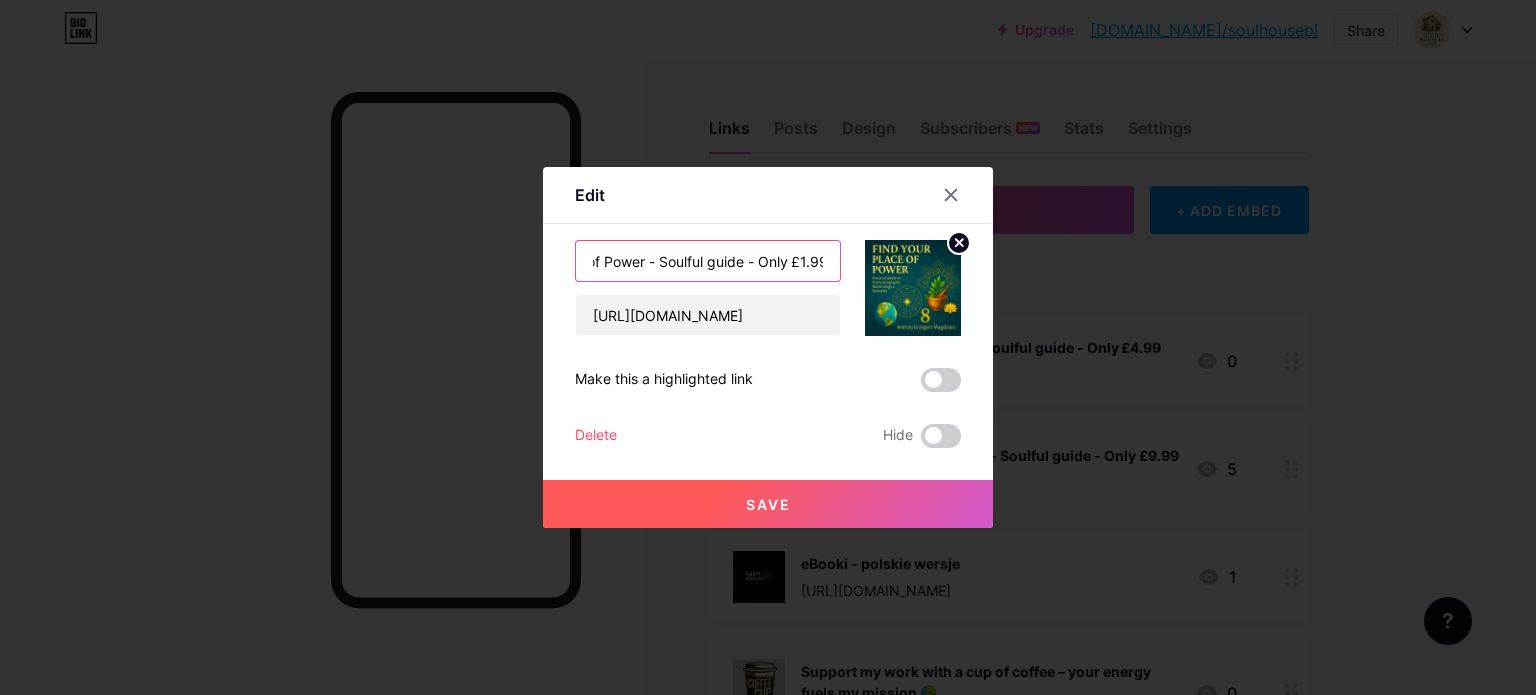 type on "Find Your Place of Power - Soulful guide - Only £1.99" 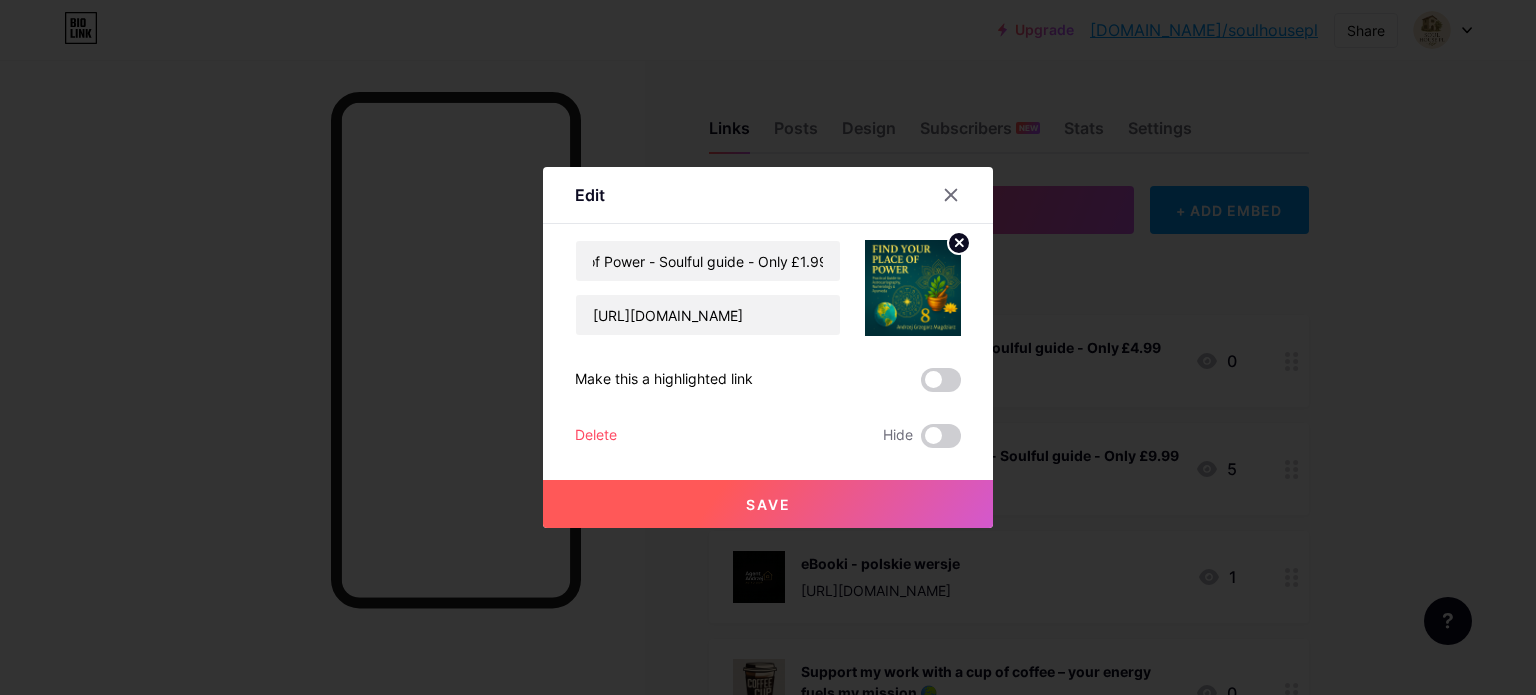 click on "Save" at bounding box center [768, 504] 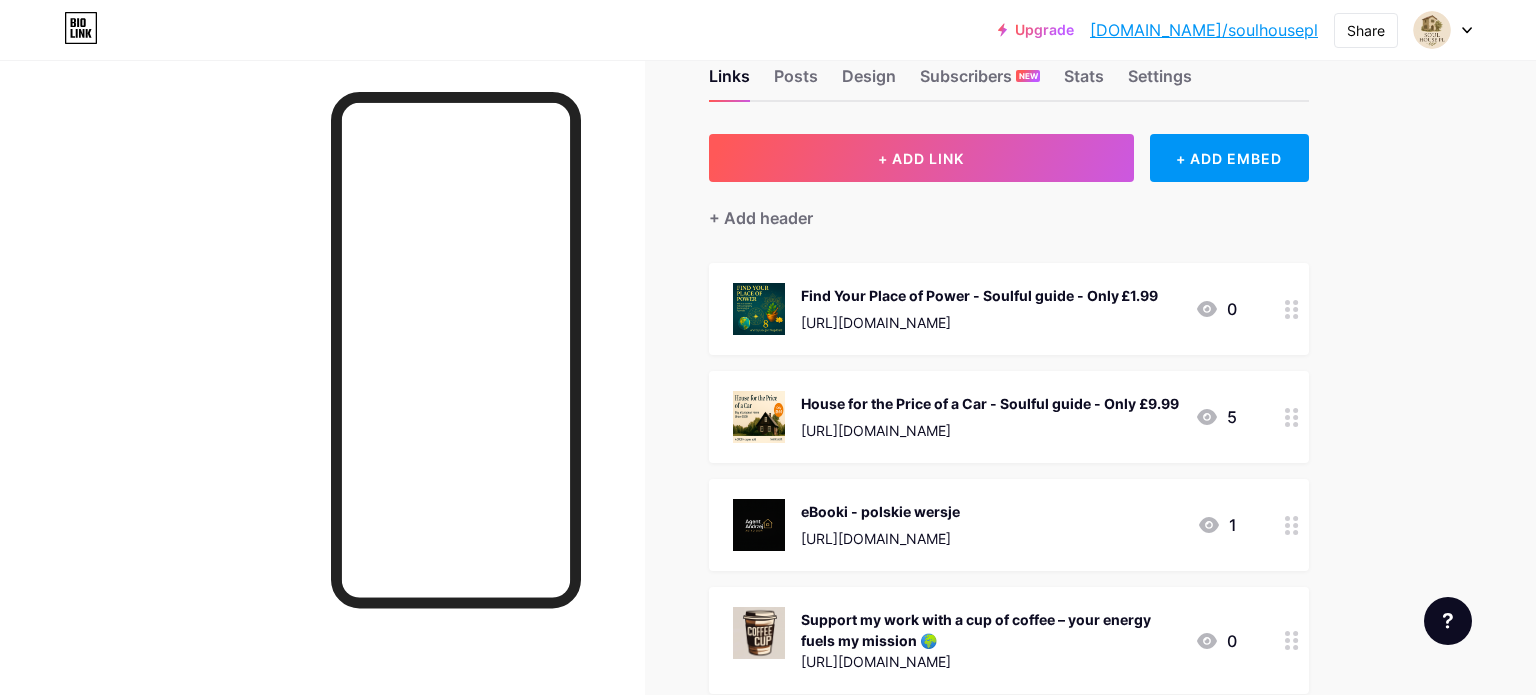 scroll, scrollTop: 44, scrollLeft: 0, axis: vertical 